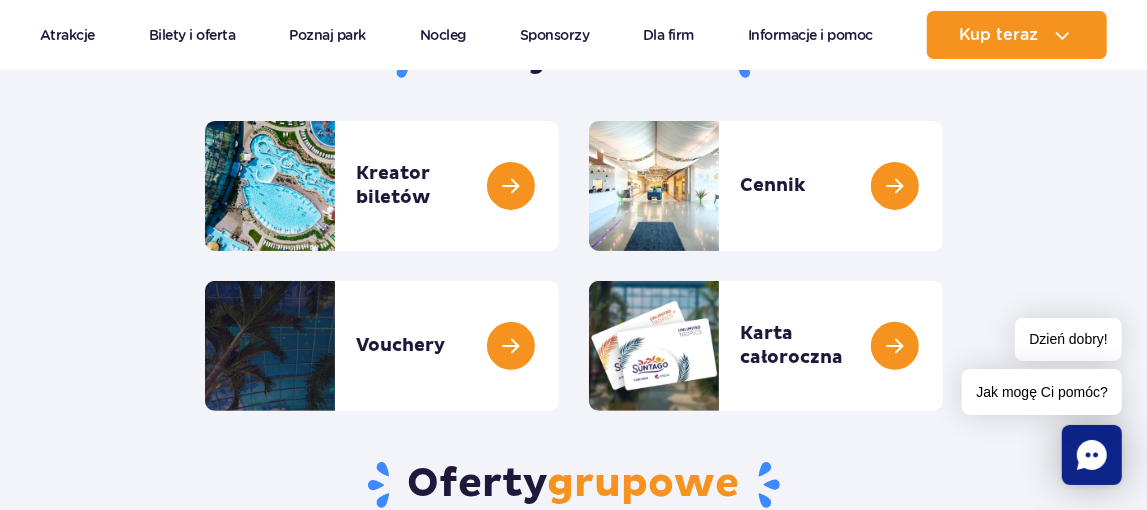 scroll, scrollTop: 300, scrollLeft: 0, axis: vertical 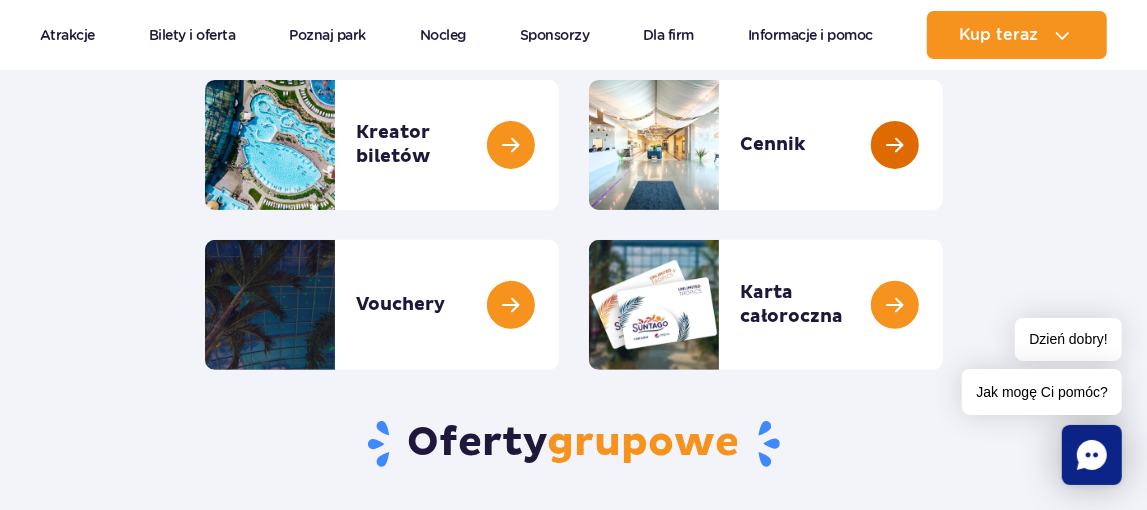 click at bounding box center (943, 145) 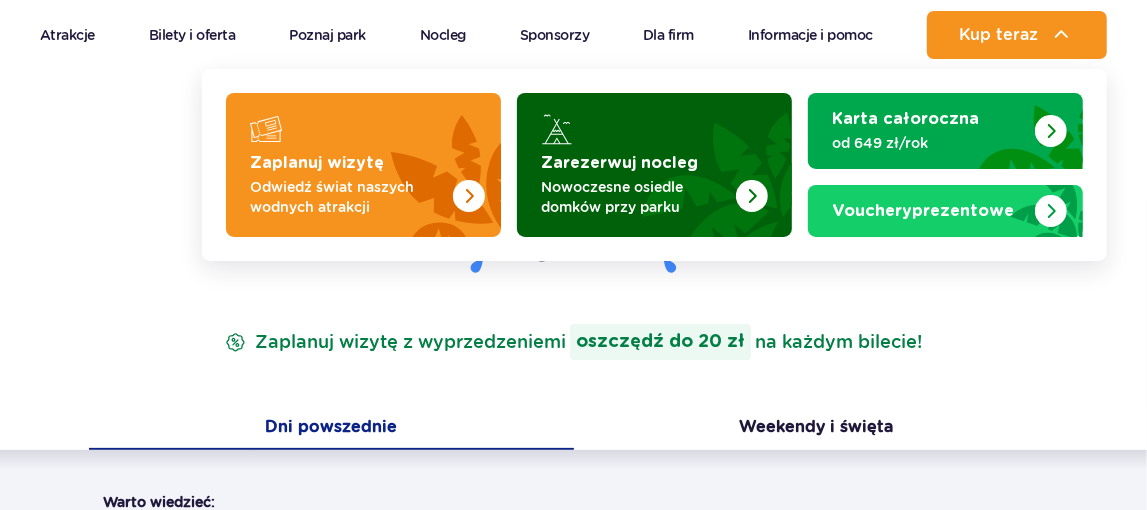 scroll, scrollTop: 0, scrollLeft: 0, axis: both 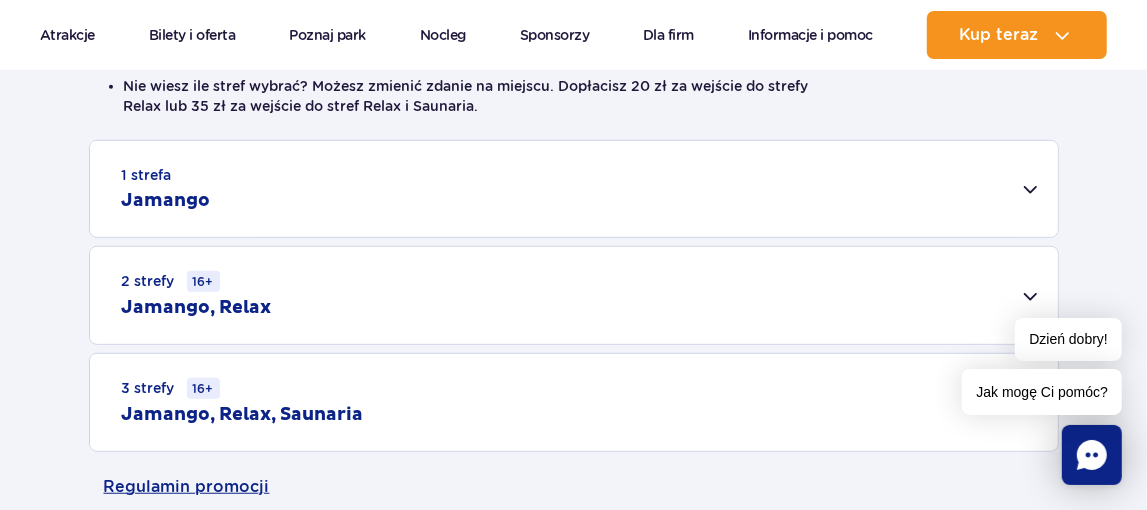 click on "1 strefa
Jamango" at bounding box center [574, 189] 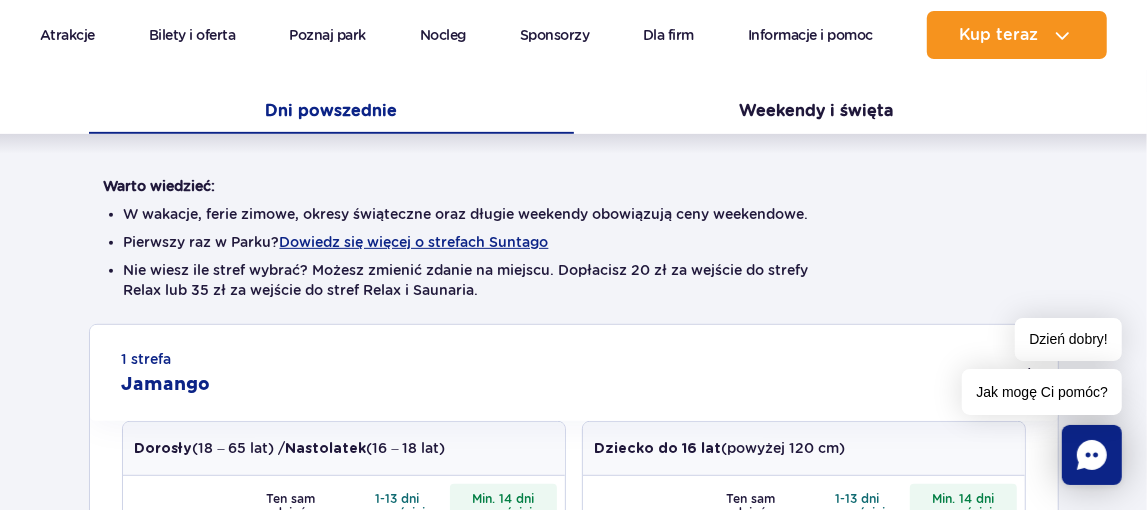 scroll, scrollTop: 400, scrollLeft: 0, axis: vertical 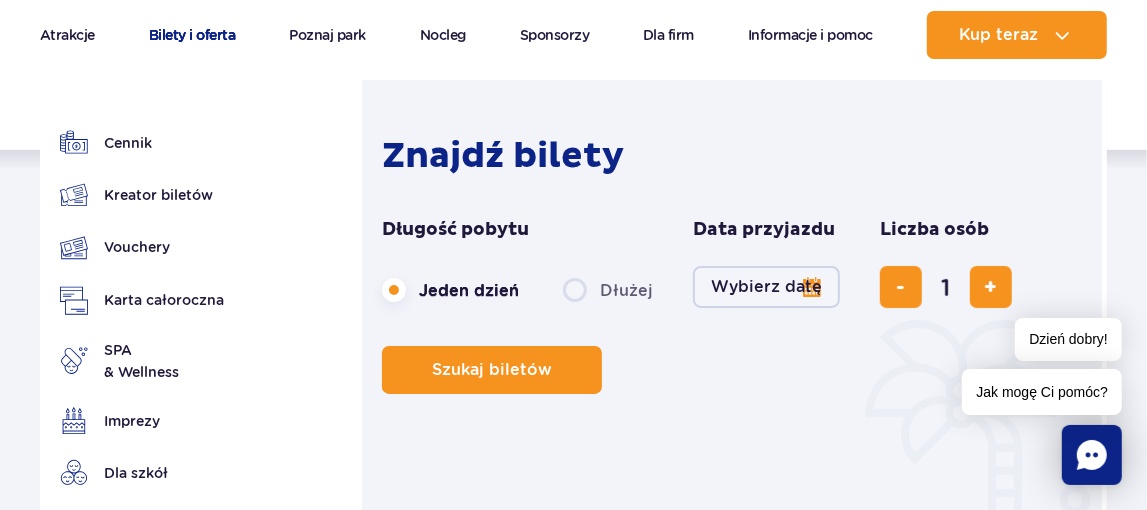 click on "Bilety i oferta" at bounding box center (192, 35) 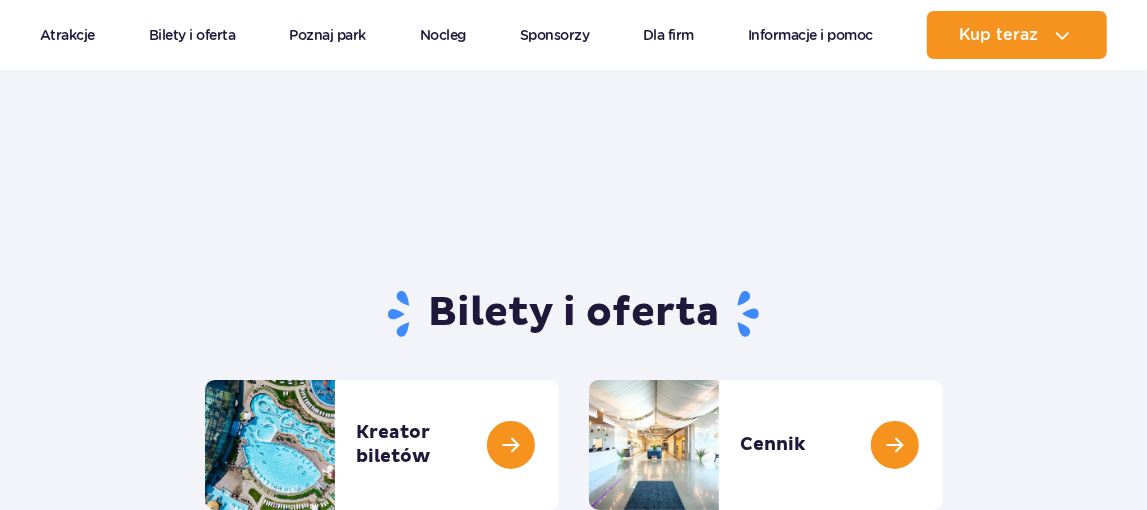 scroll, scrollTop: 100, scrollLeft: 0, axis: vertical 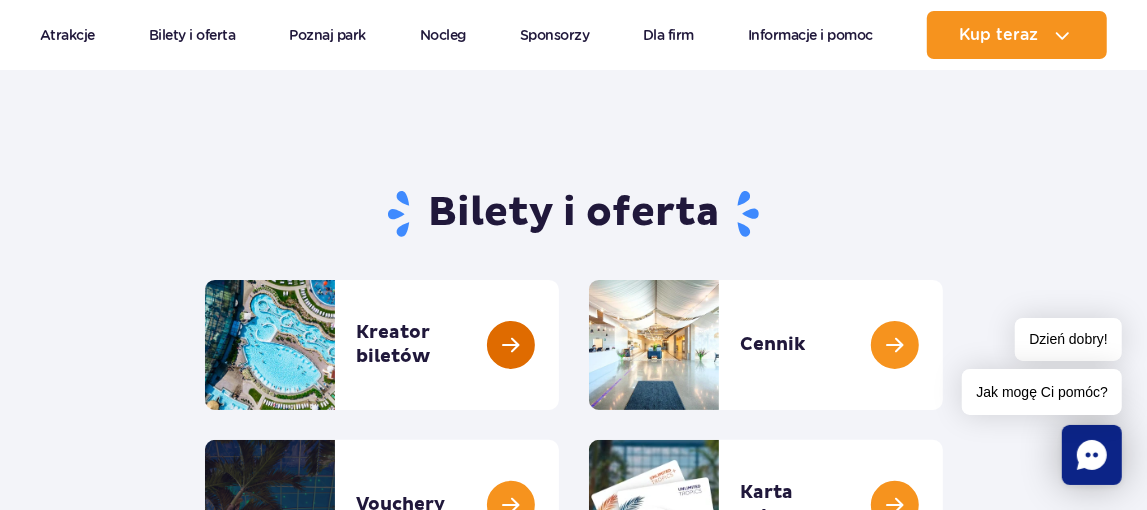 click at bounding box center [559, 345] 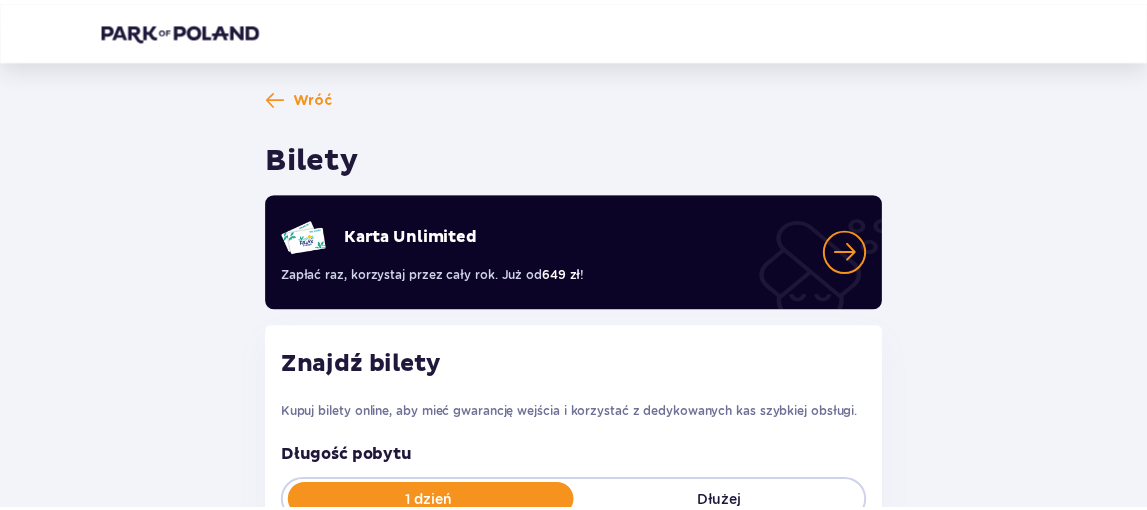 scroll, scrollTop: 0, scrollLeft: 0, axis: both 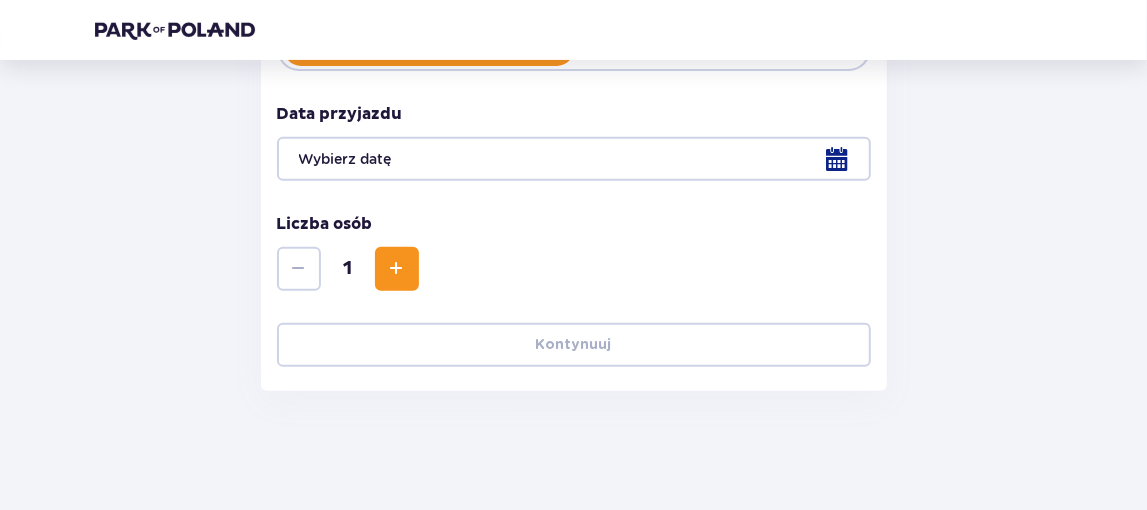 click at bounding box center [397, 269] 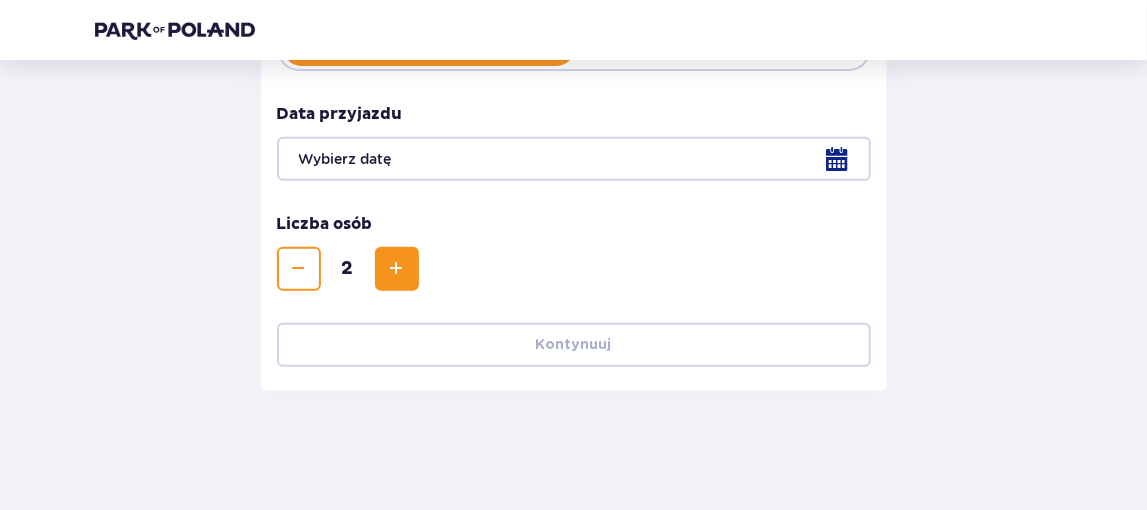 click at bounding box center [397, 269] 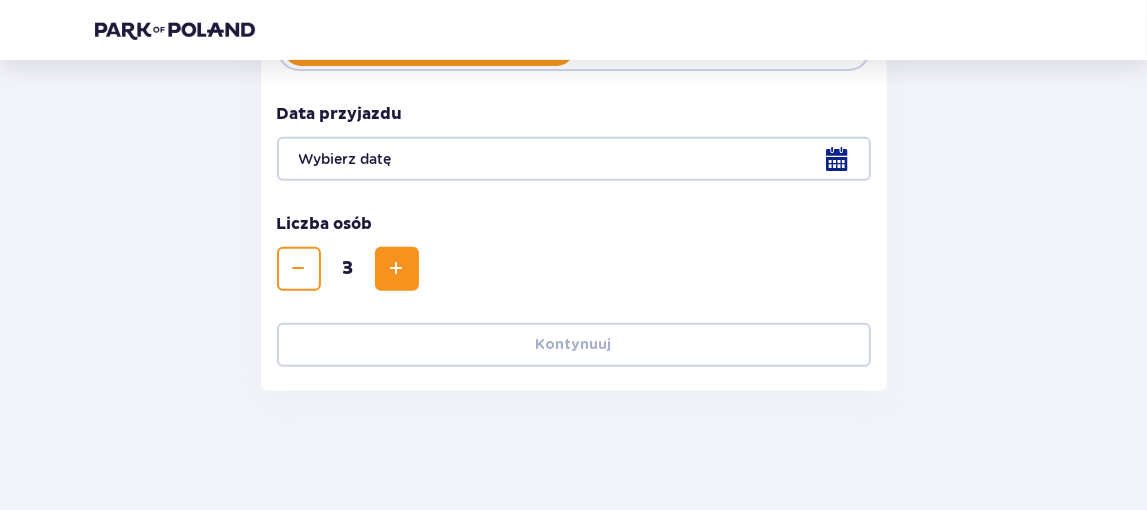 click at bounding box center [397, 269] 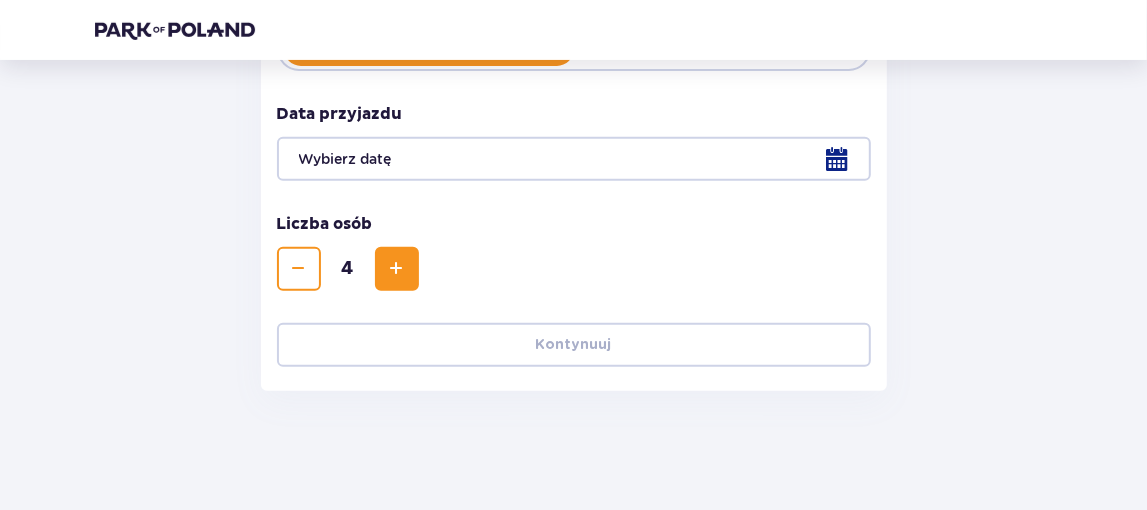 click at bounding box center (574, 159) 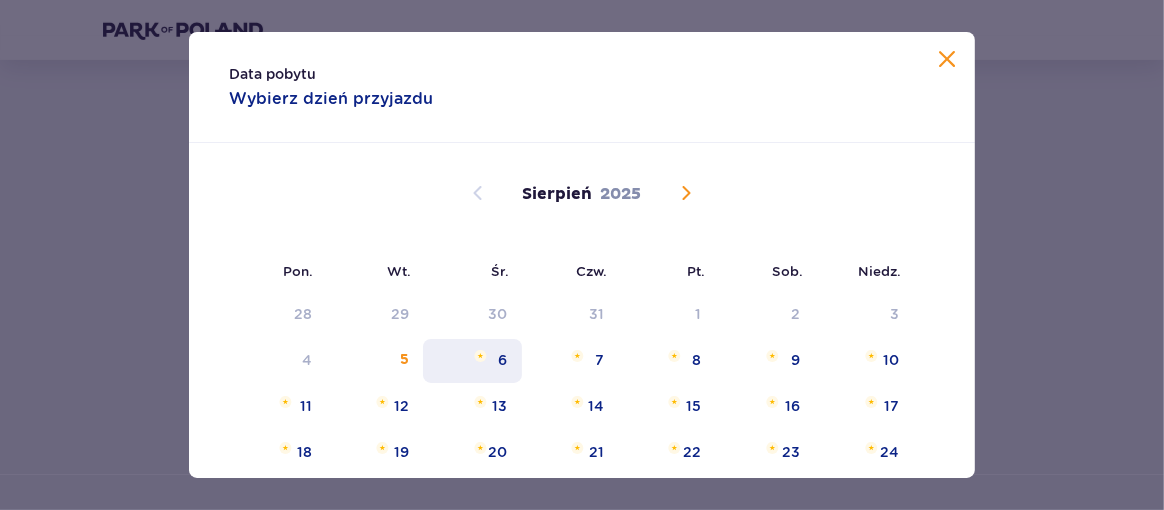 click on "6" at bounding box center [503, 360] 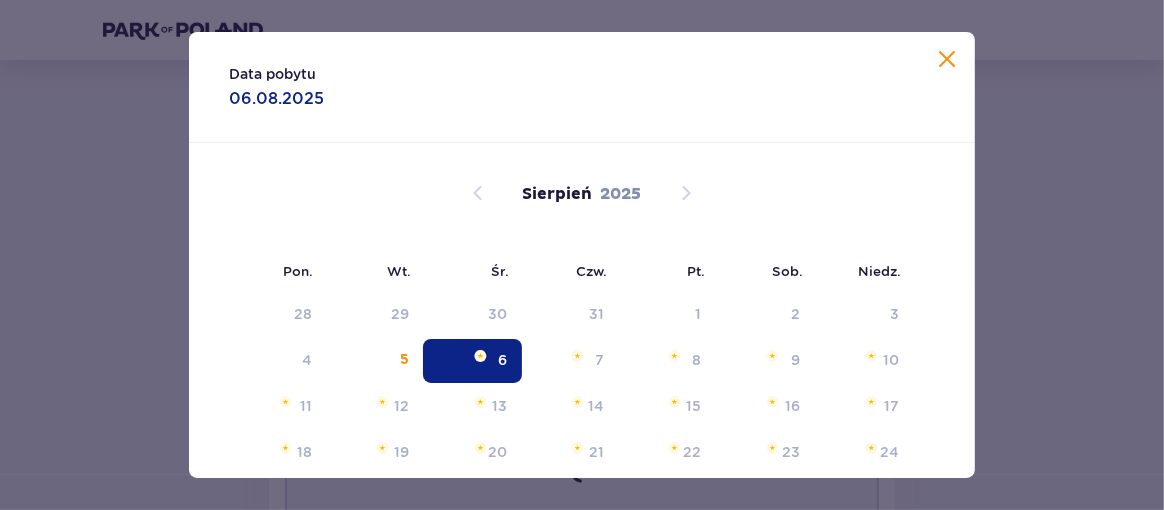 type on "06.08.25" 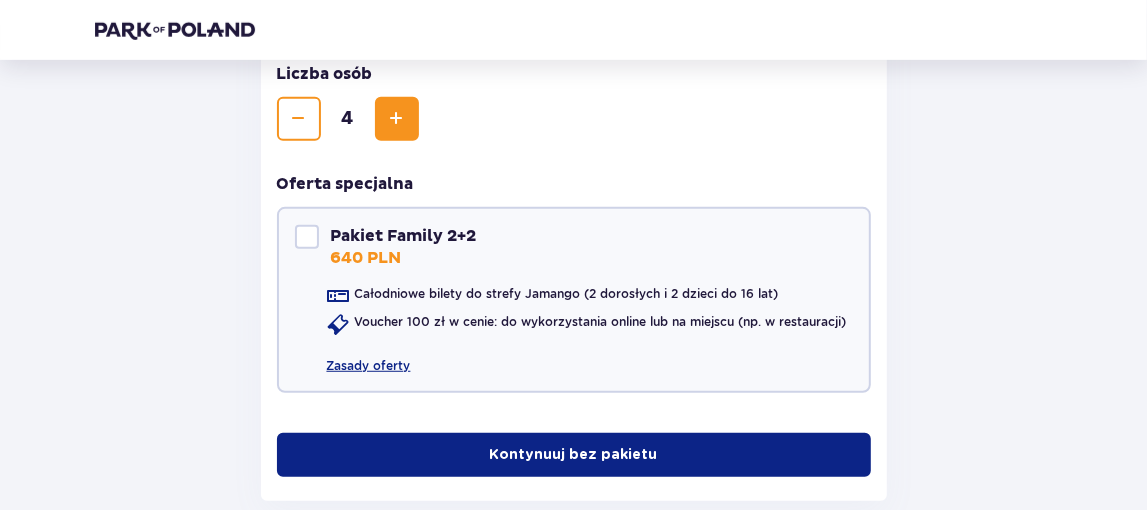 scroll, scrollTop: 713, scrollLeft: 0, axis: vertical 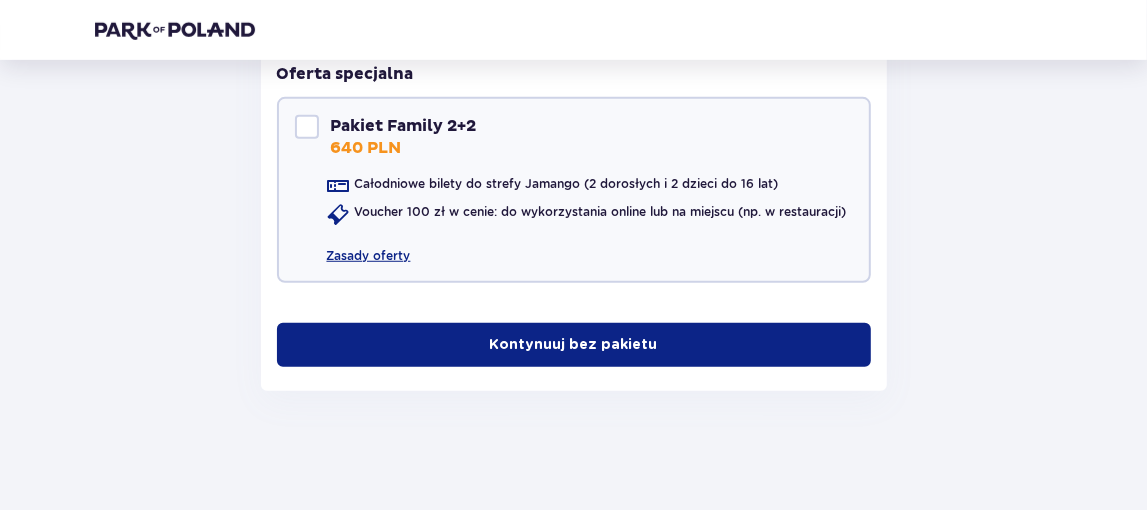 click on "Kontynuuj bez pakietu" at bounding box center [574, 345] 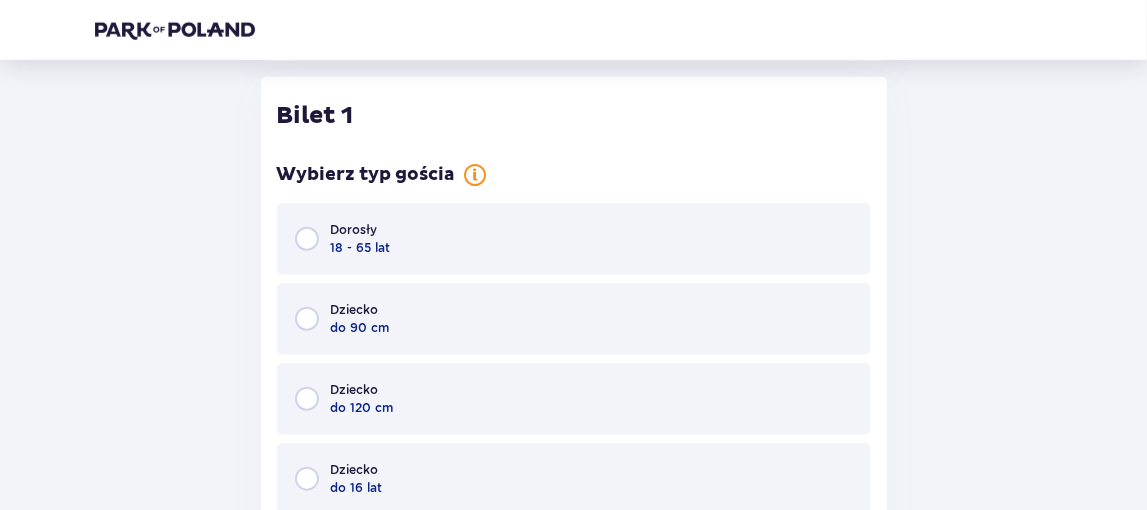 scroll, scrollTop: 1143, scrollLeft: 0, axis: vertical 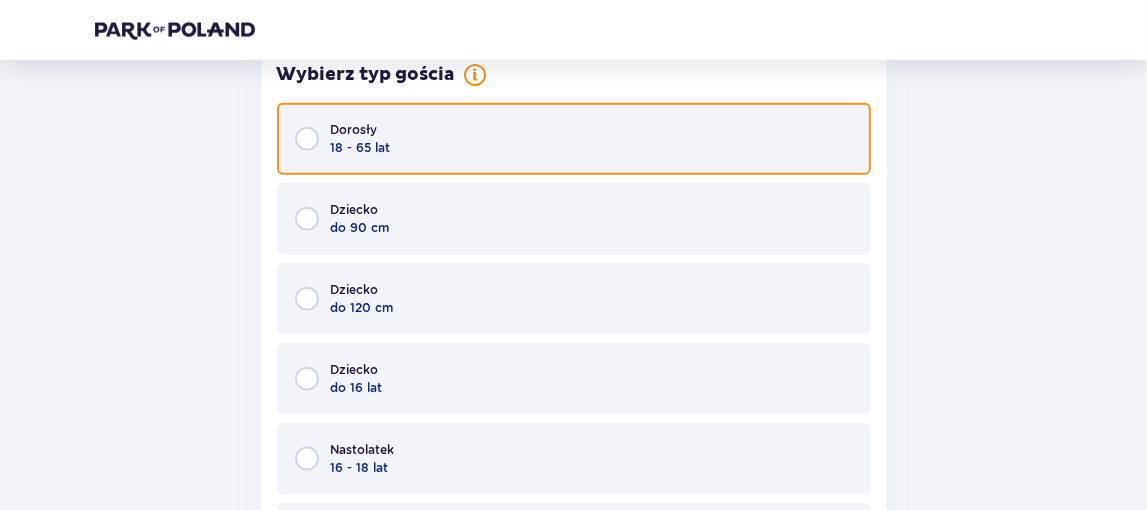 click at bounding box center (307, 139) 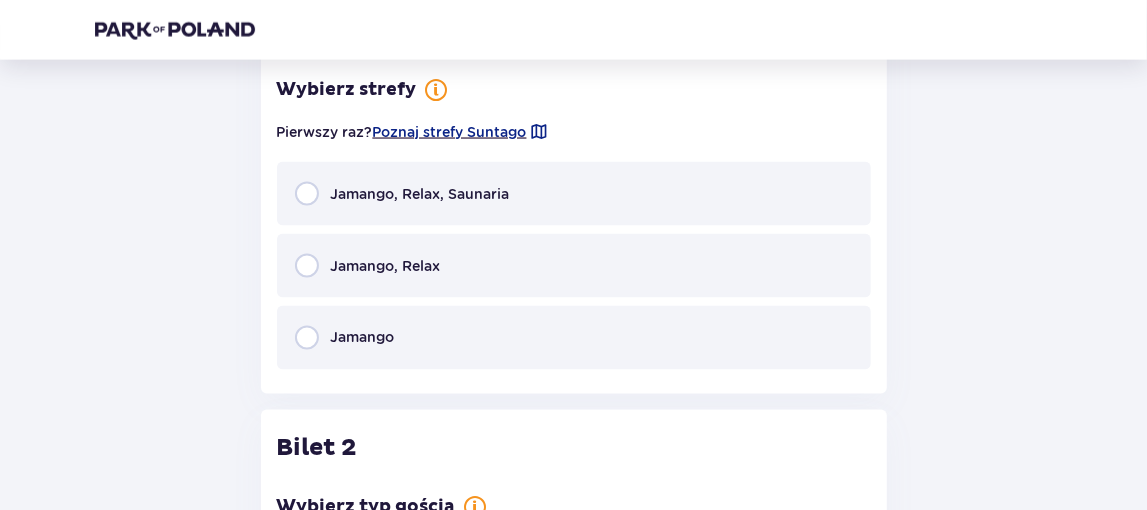 scroll, scrollTop: 1833, scrollLeft: 0, axis: vertical 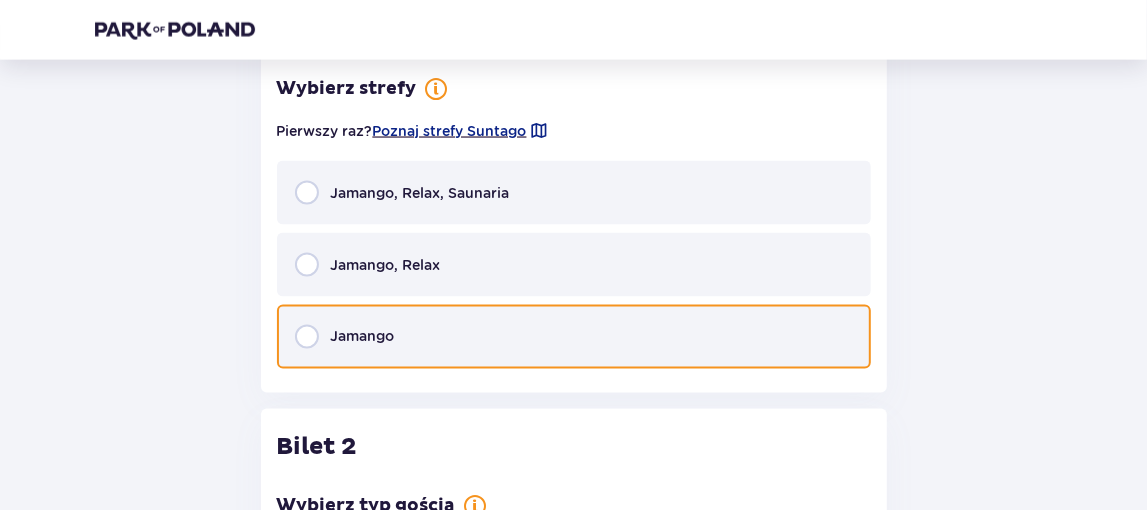 click at bounding box center (307, 337) 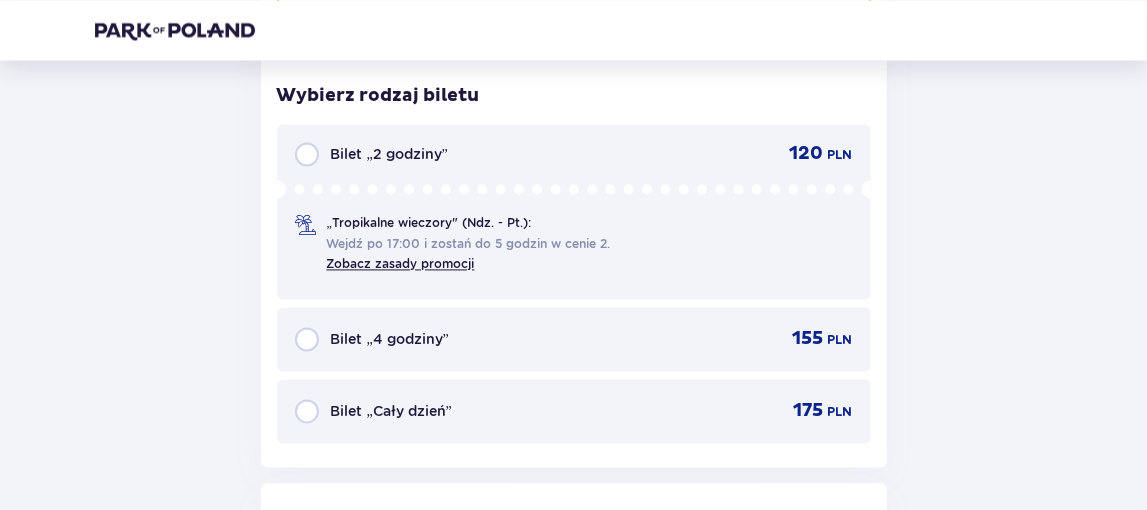 scroll, scrollTop: 2156, scrollLeft: 0, axis: vertical 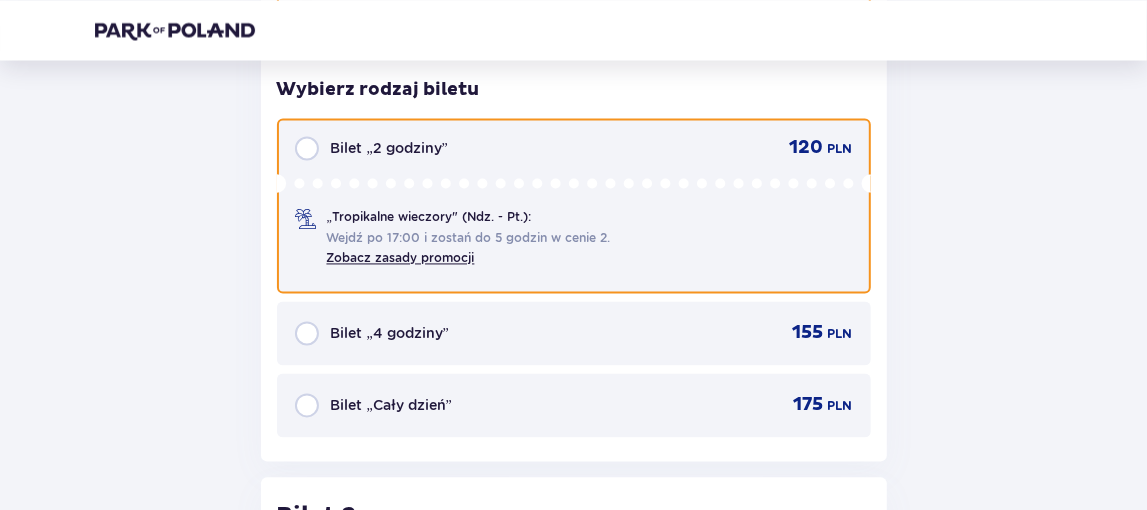 click at bounding box center (307, 148) 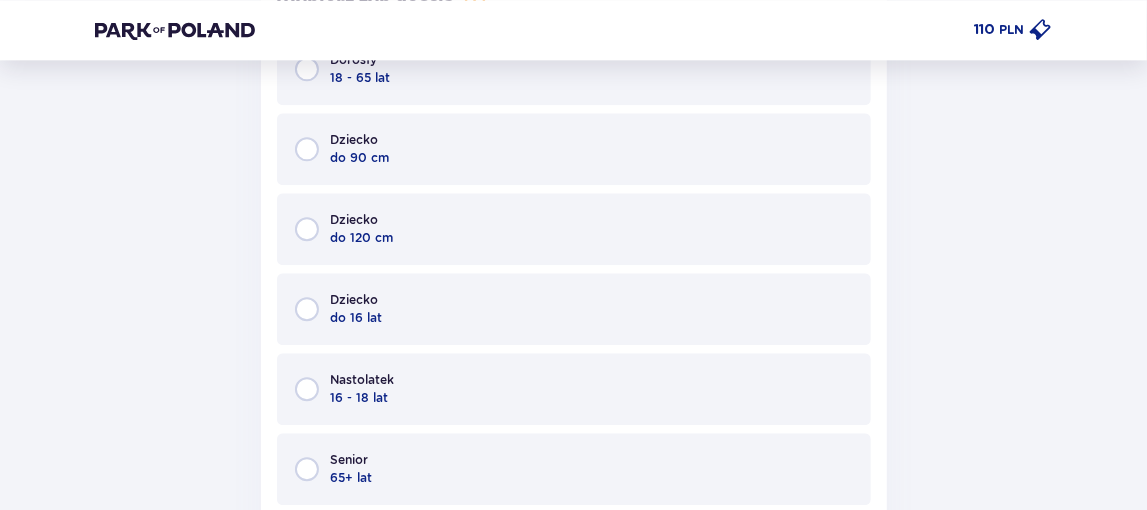 scroll, scrollTop: 2755, scrollLeft: 0, axis: vertical 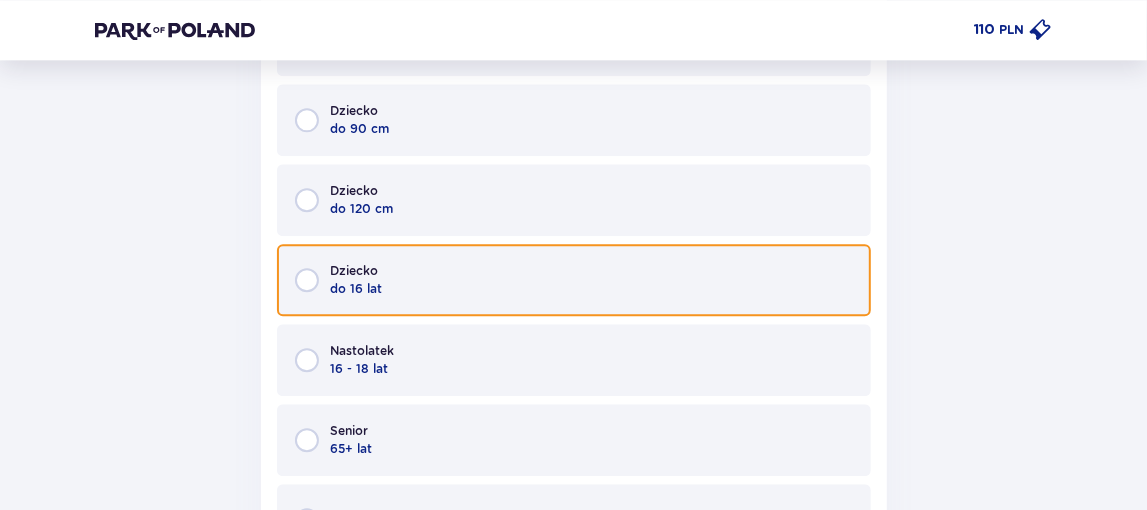 click at bounding box center [307, 280] 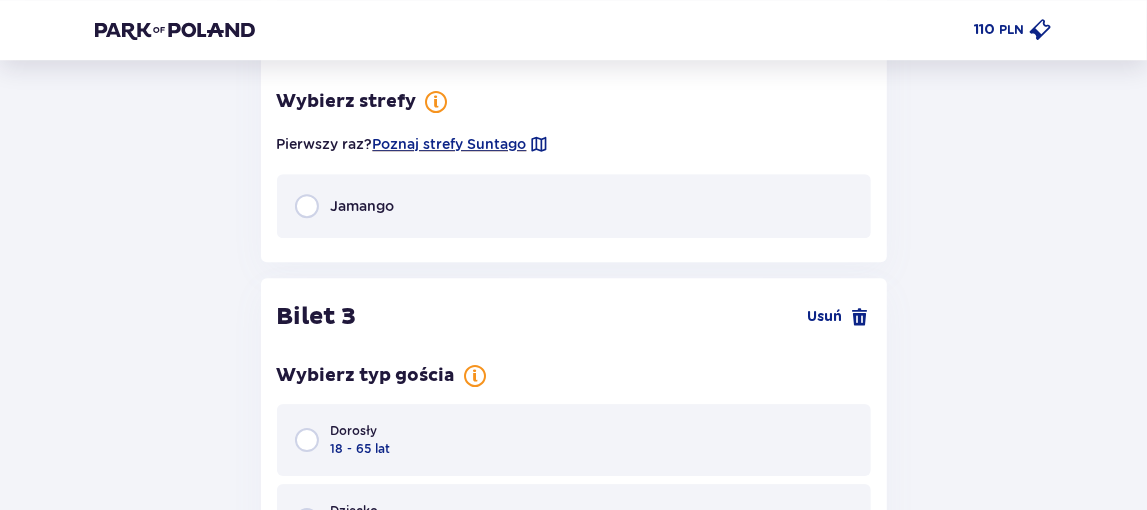 scroll, scrollTop: 3344, scrollLeft: 0, axis: vertical 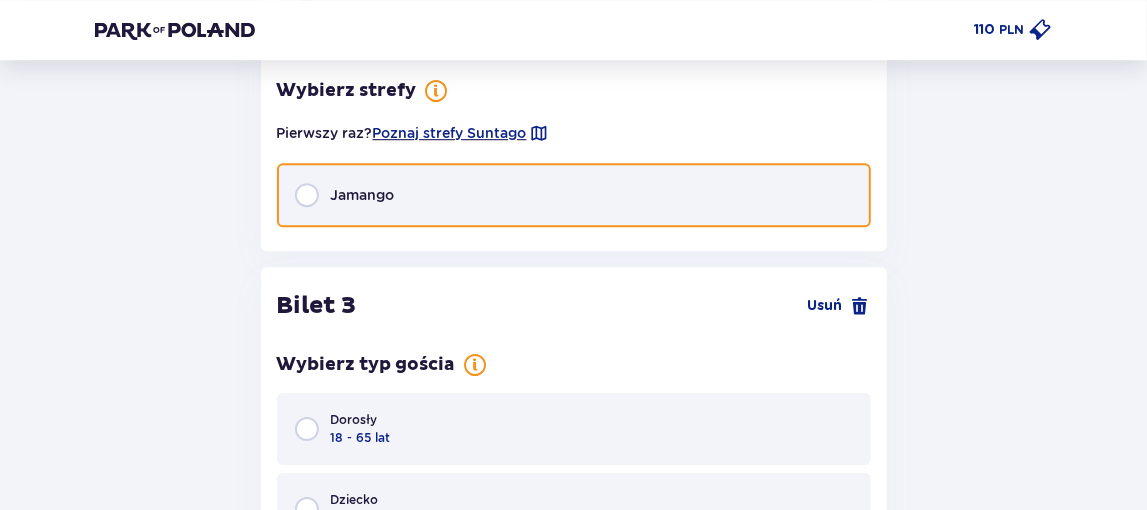 click at bounding box center (307, 195) 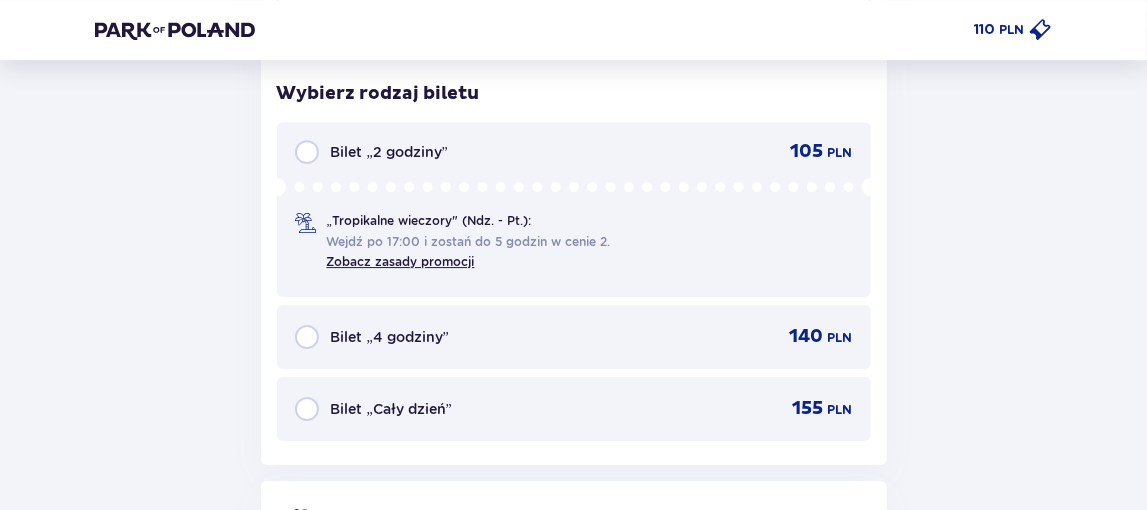 scroll, scrollTop: 3524, scrollLeft: 0, axis: vertical 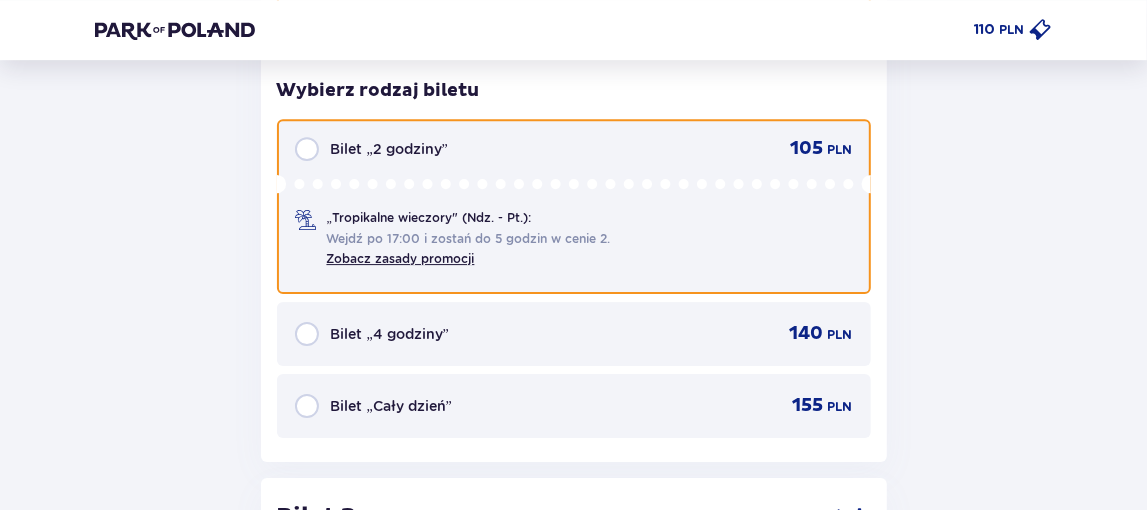 click at bounding box center [307, 149] 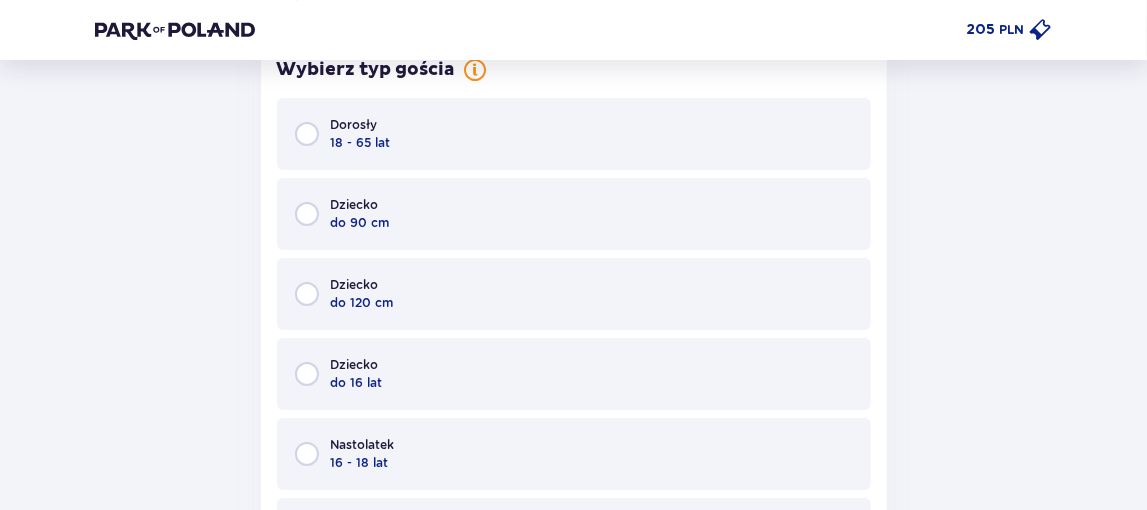 scroll, scrollTop: 4131, scrollLeft: 0, axis: vertical 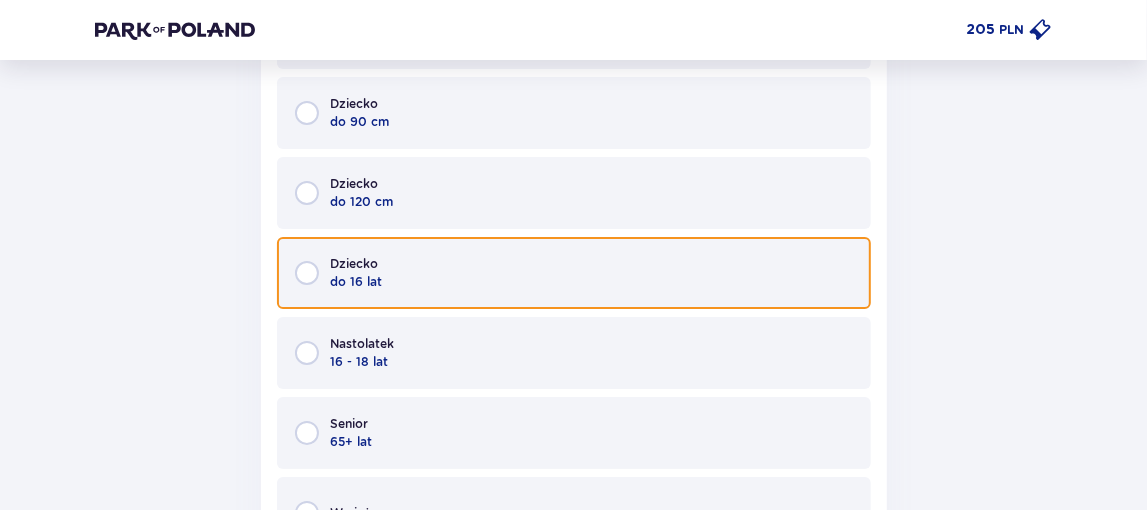 click at bounding box center [307, 273] 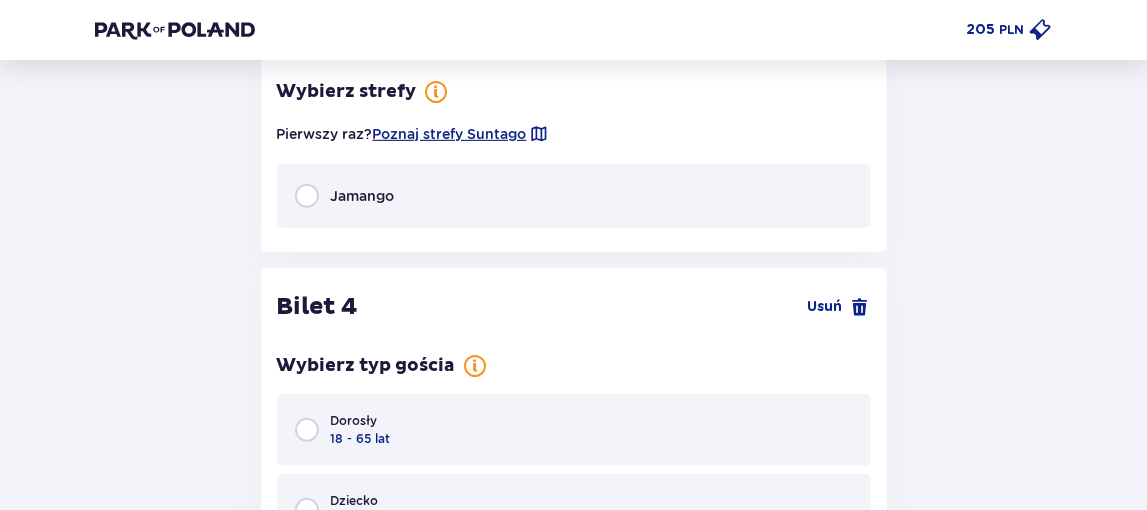 scroll, scrollTop: 4713, scrollLeft: 0, axis: vertical 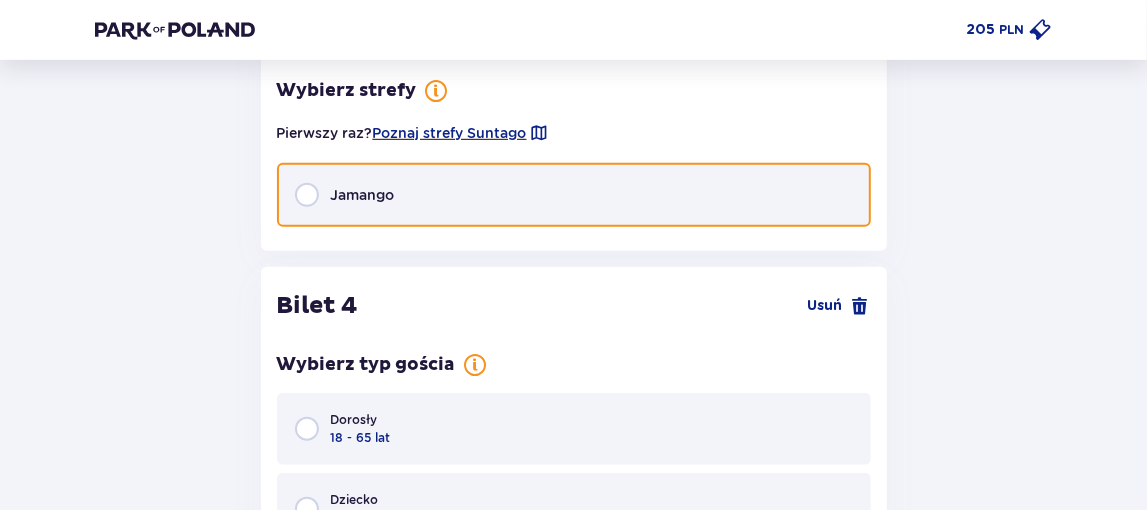 click at bounding box center (307, 195) 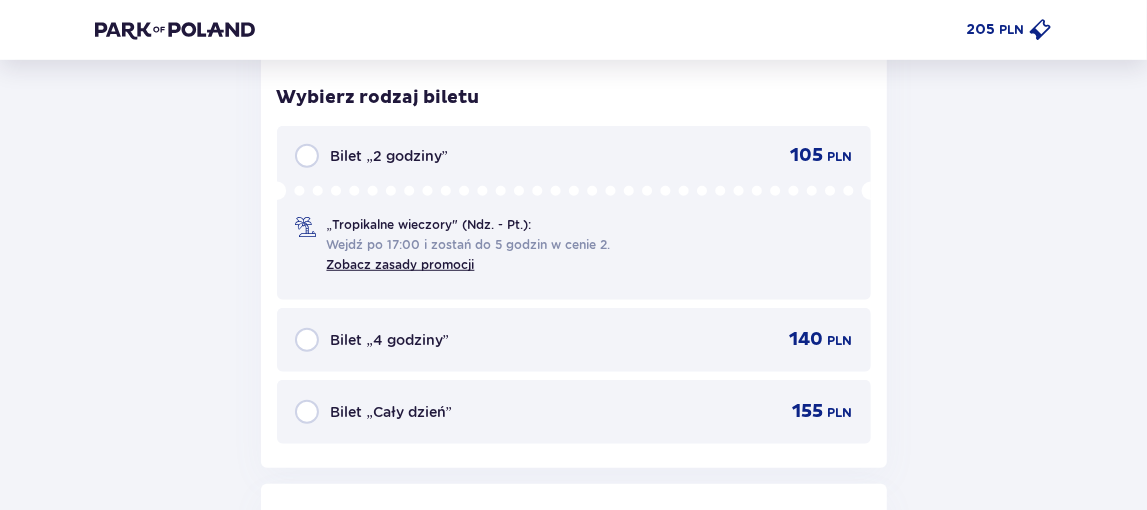 scroll, scrollTop: 4892, scrollLeft: 0, axis: vertical 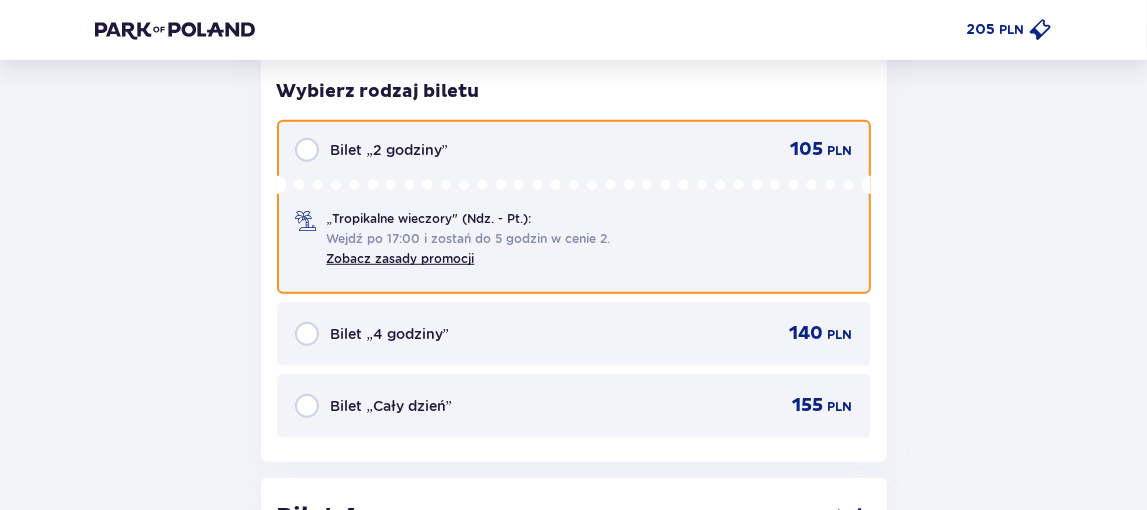 click at bounding box center (307, 150) 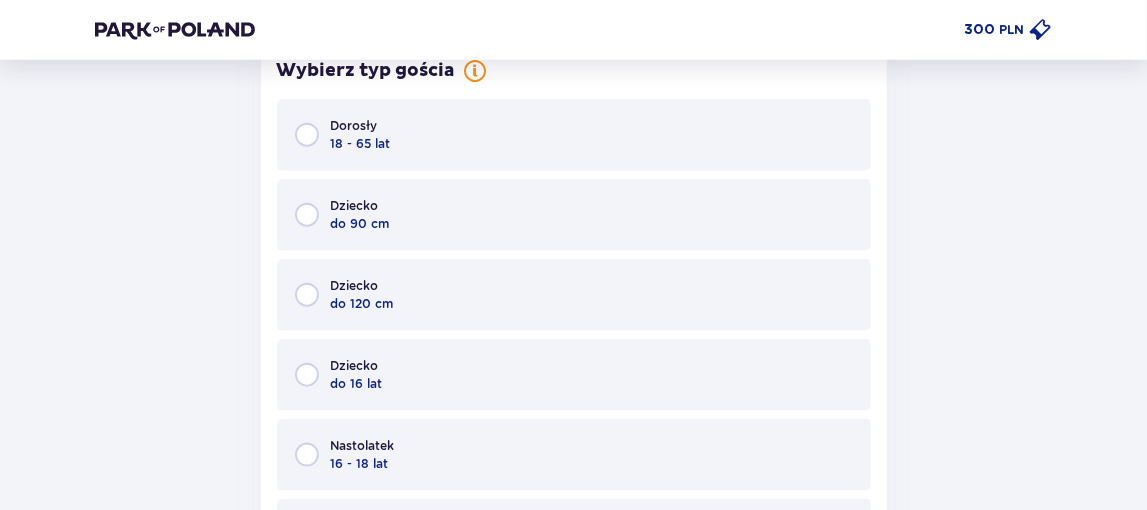 scroll, scrollTop: 5490, scrollLeft: 0, axis: vertical 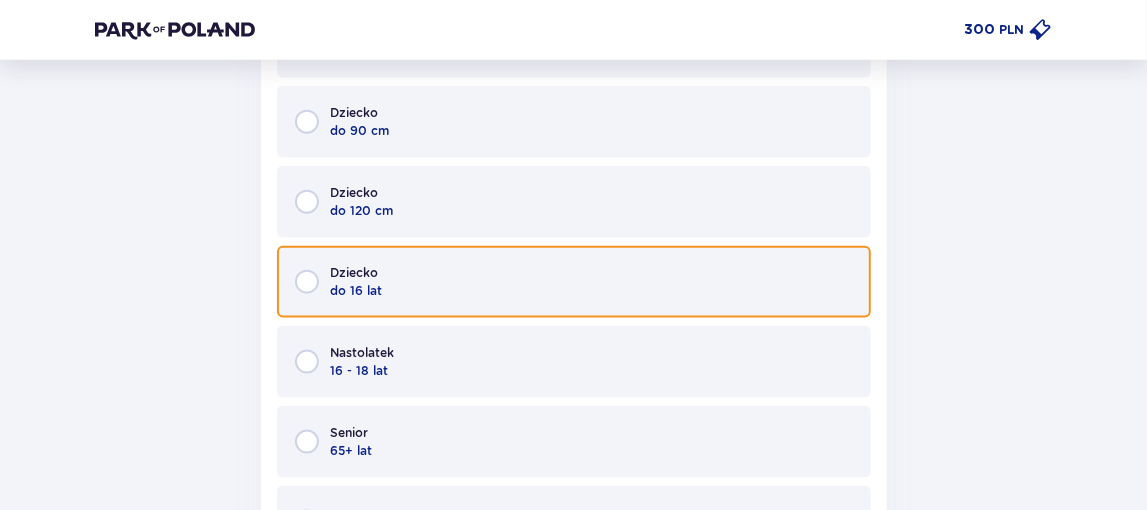 click at bounding box center [307, 282] 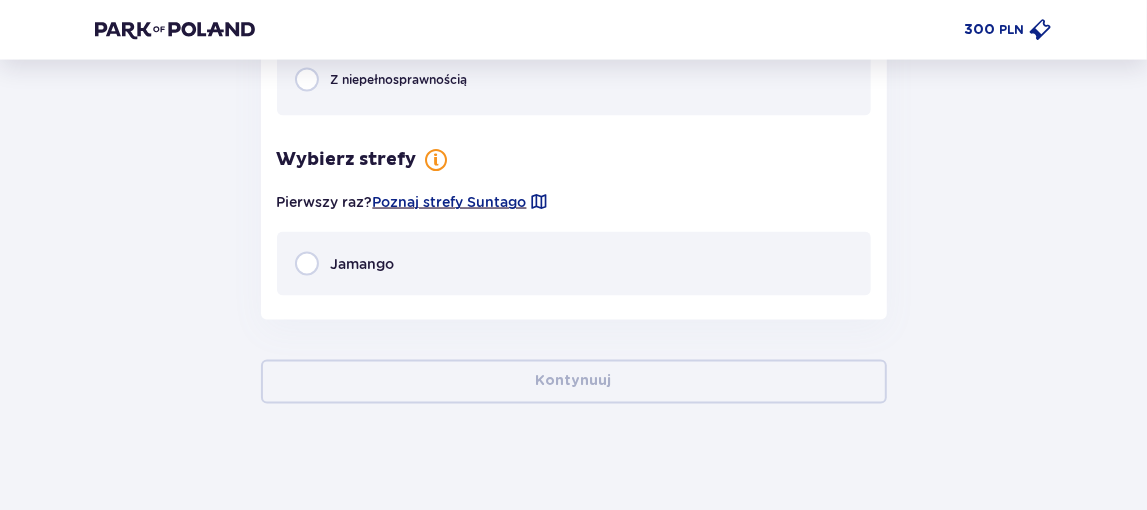 scroll, scrollTop: 6022, scrollLeft: 0, axis: vertical 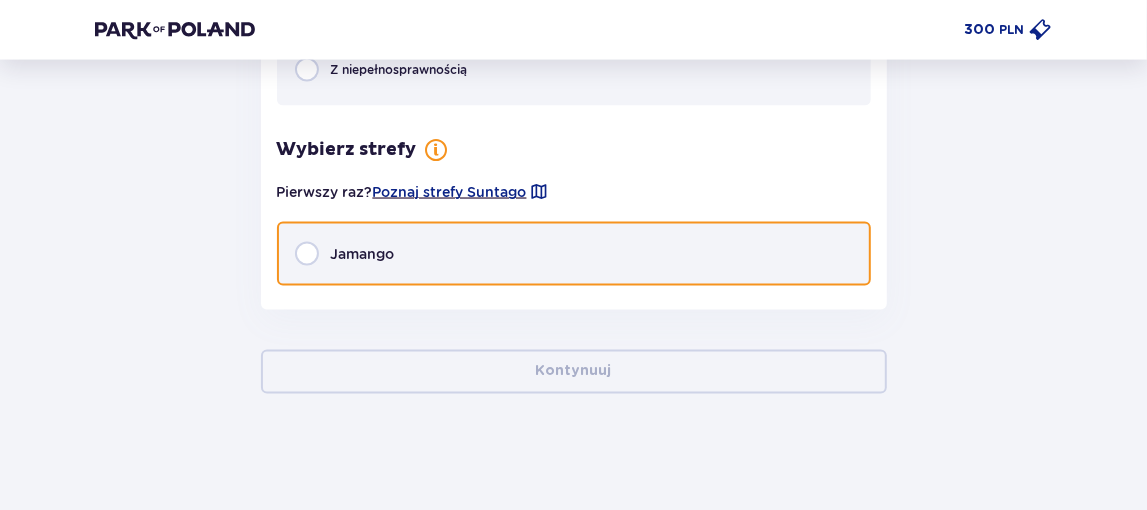 click at bounding box center (307, 254) 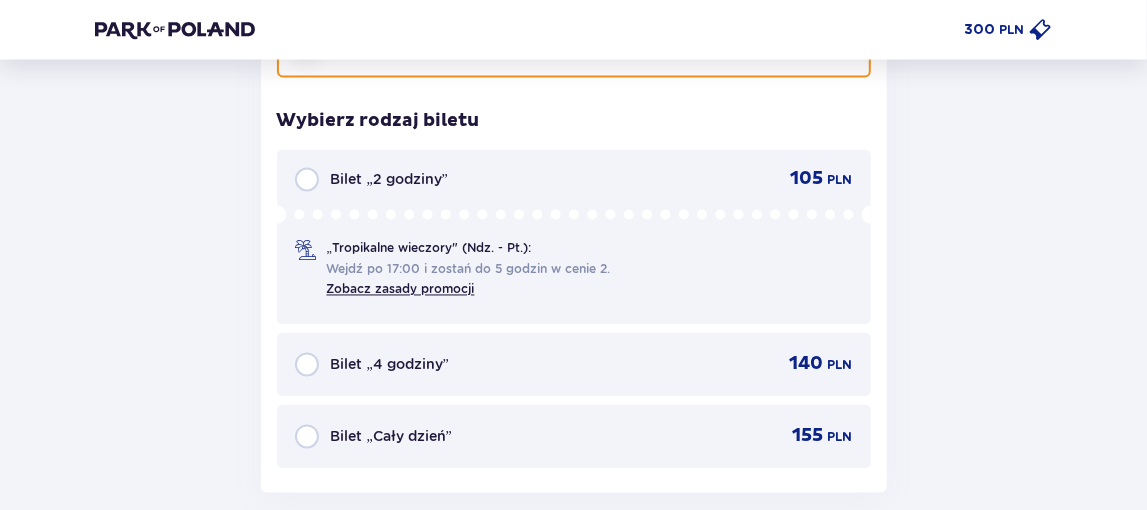 scroll, scrollTop: 6261, scrollLeft: 0, axis: vertical 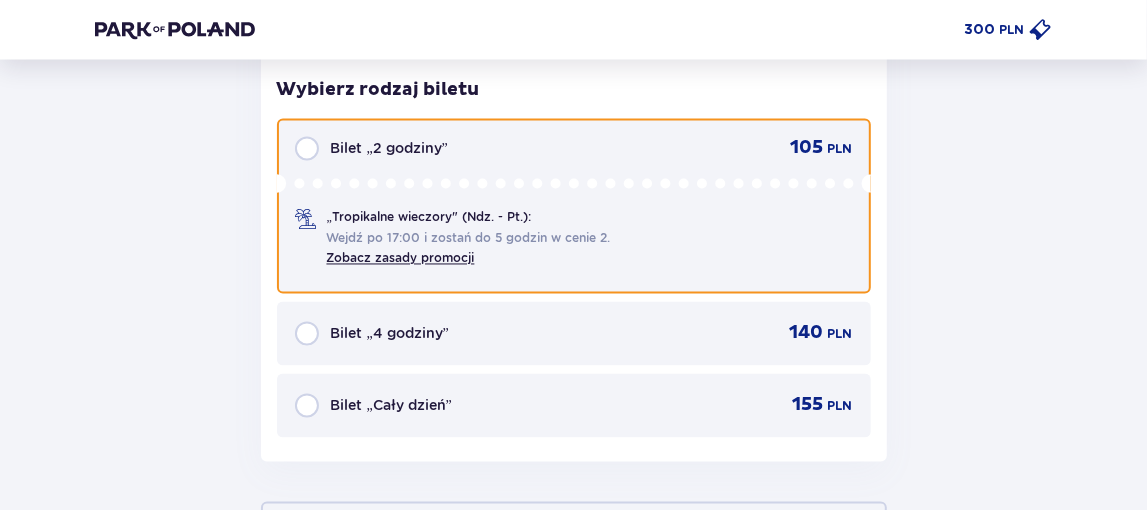 click at bounding box center (307, 149) 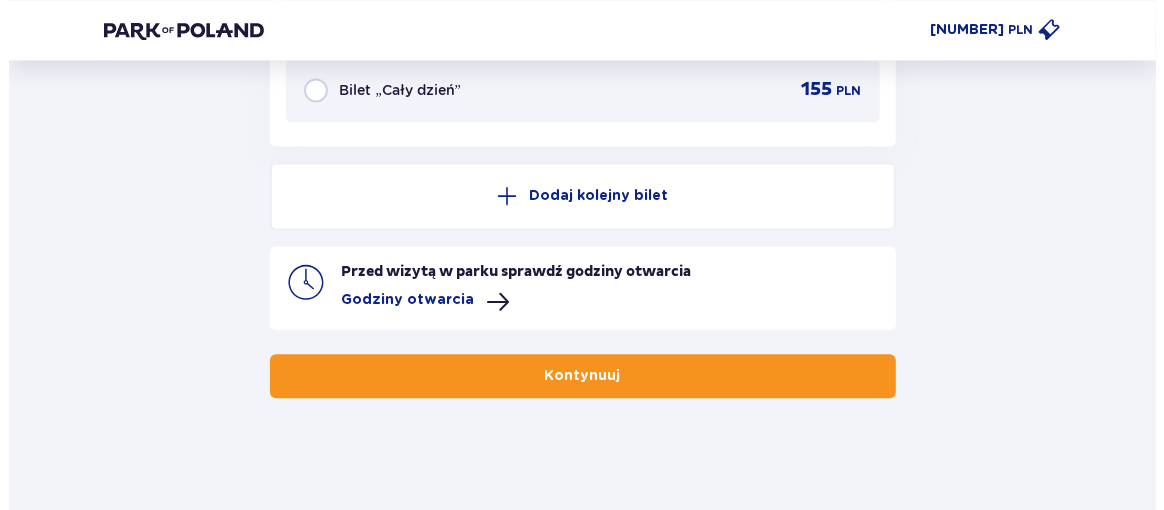 scroll, scrollTop: 6580, scrollLeft: 0, axis: vertical 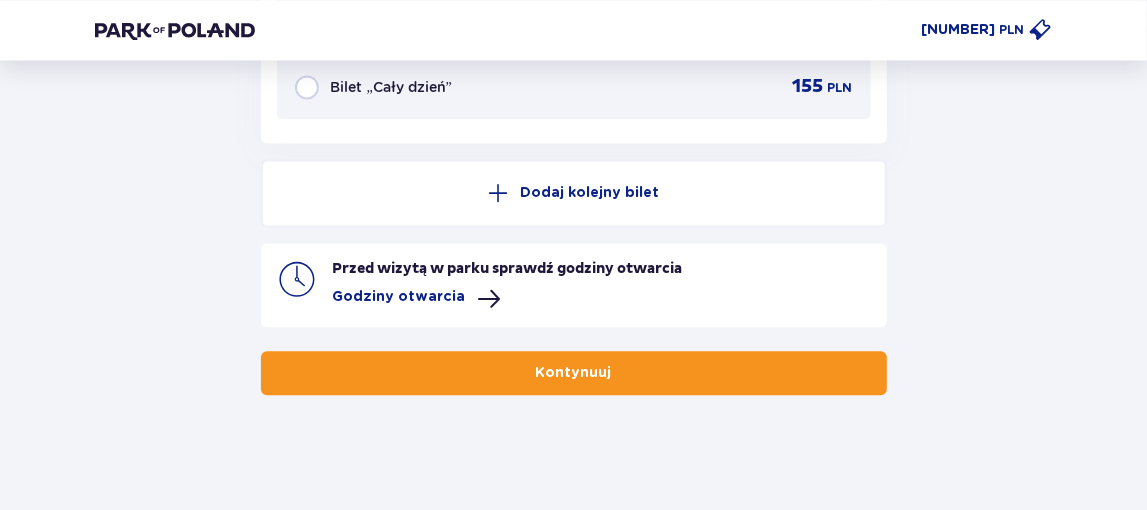 click at bounding box center [490, 299] 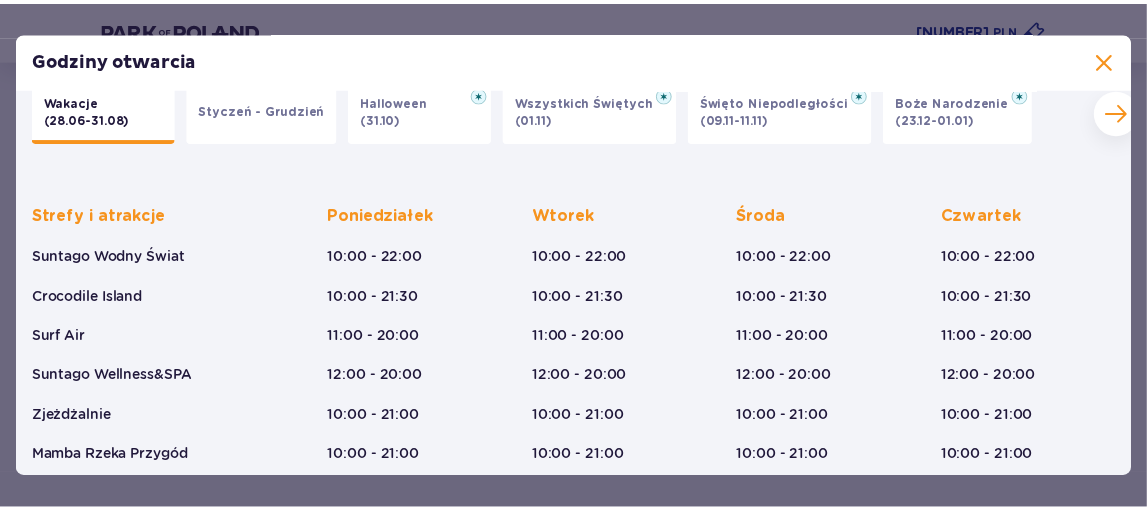 scroll, scrollTop: 0, scrollLeft: 0, axis: both 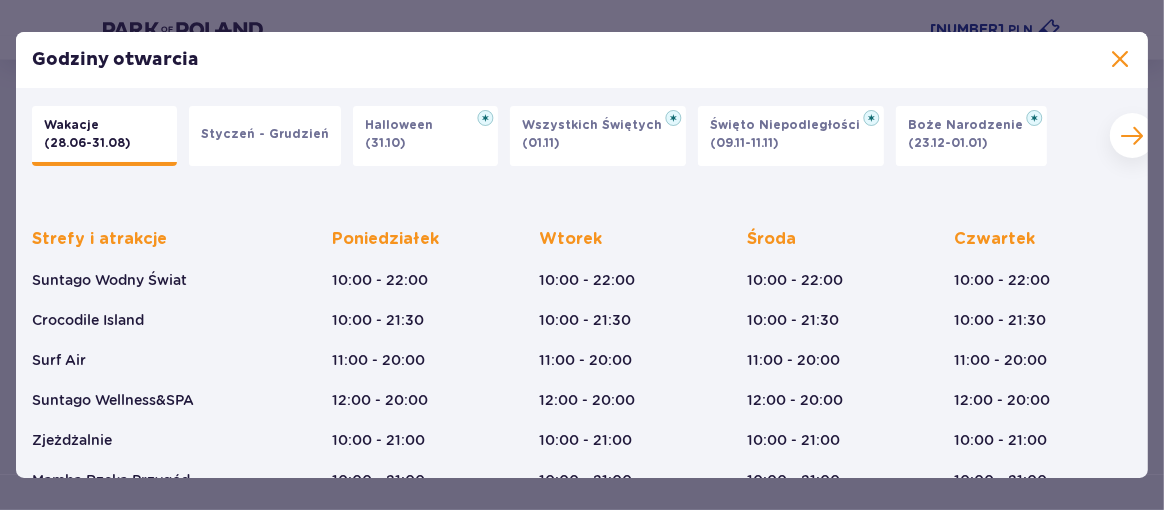 click at bounding box center (1120, 60) 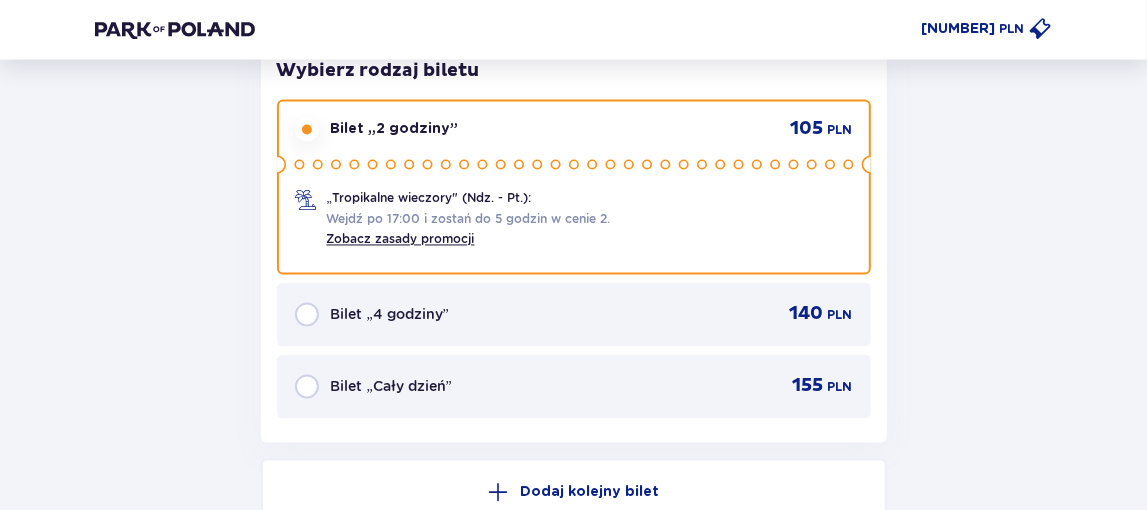 scroll, scrollTop: 6580, scrollLeft: 0, axis: vertical 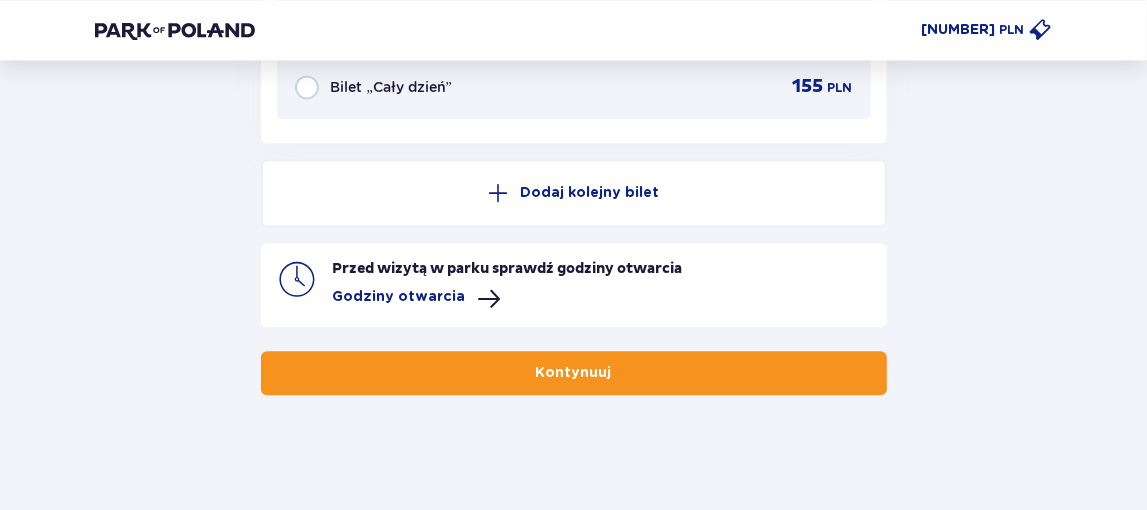 click on "Kontynuuj" at bounding box center (574, 373) 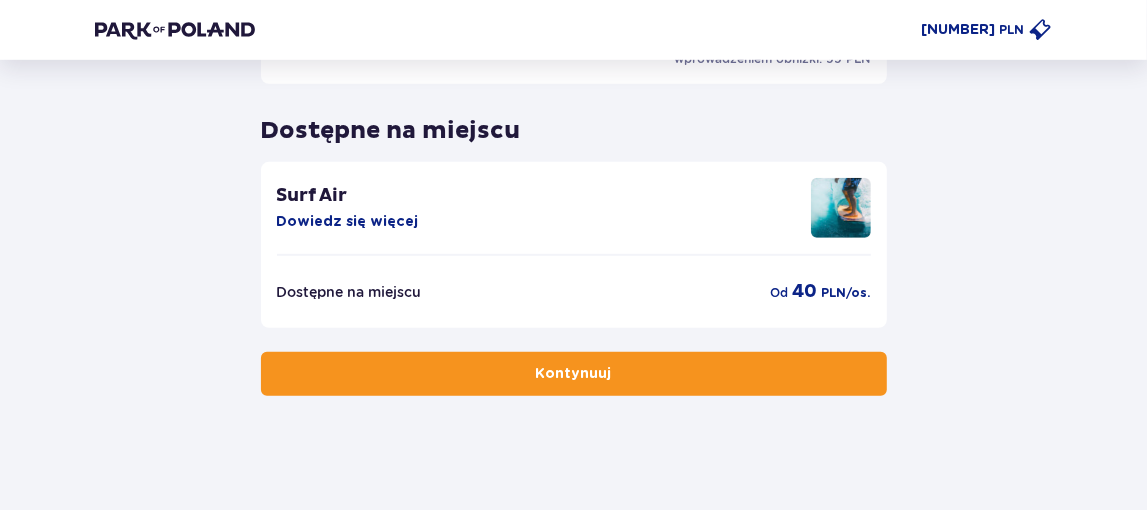 scroll, scrollTop: 693, scrollLeft: 0, axis: vertical 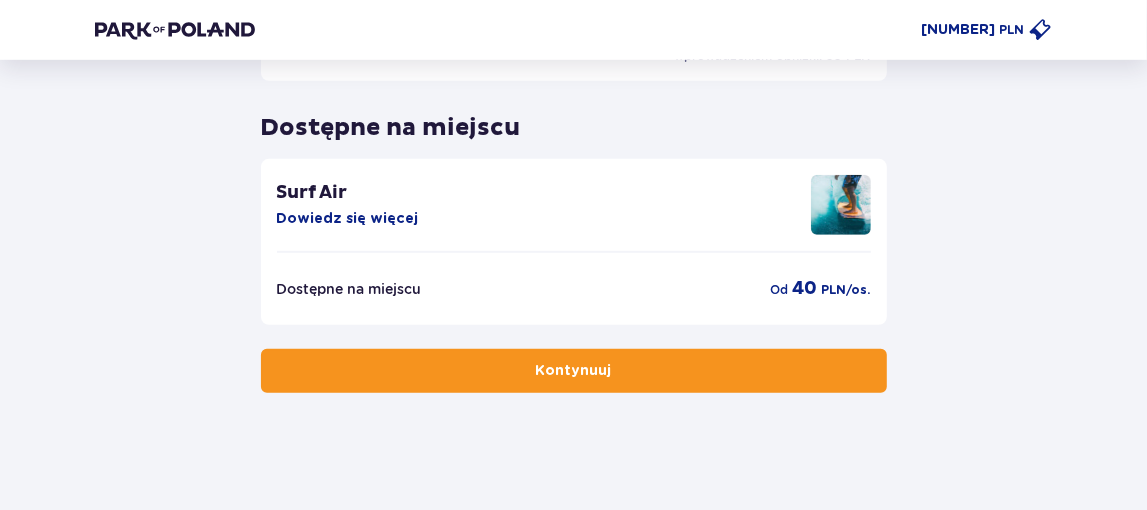 click on "Kontynuuj" at bounding box center (574, 371) 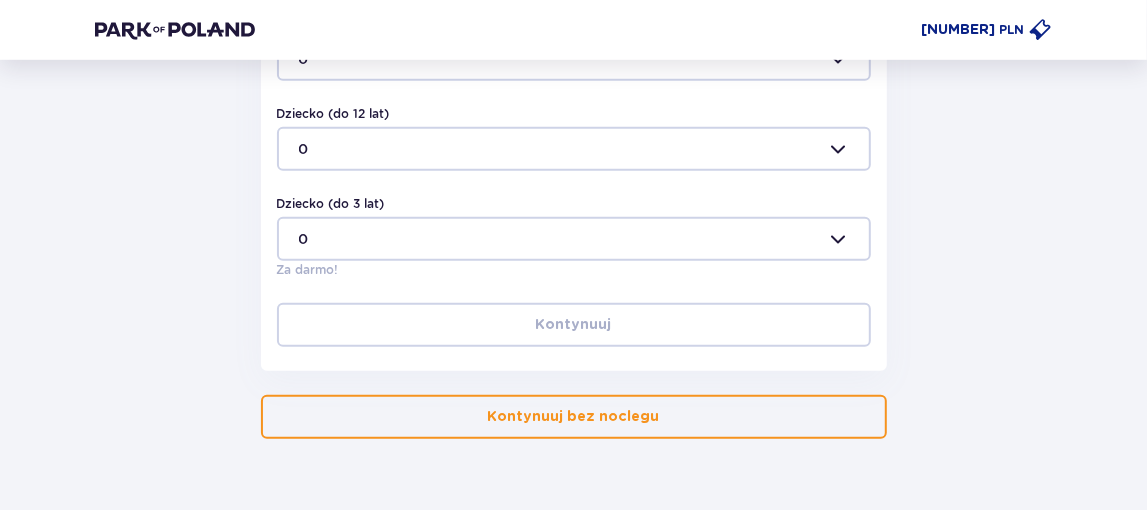 scroll, scrollTop: 823, scrollLeft: 0, axis: vertical 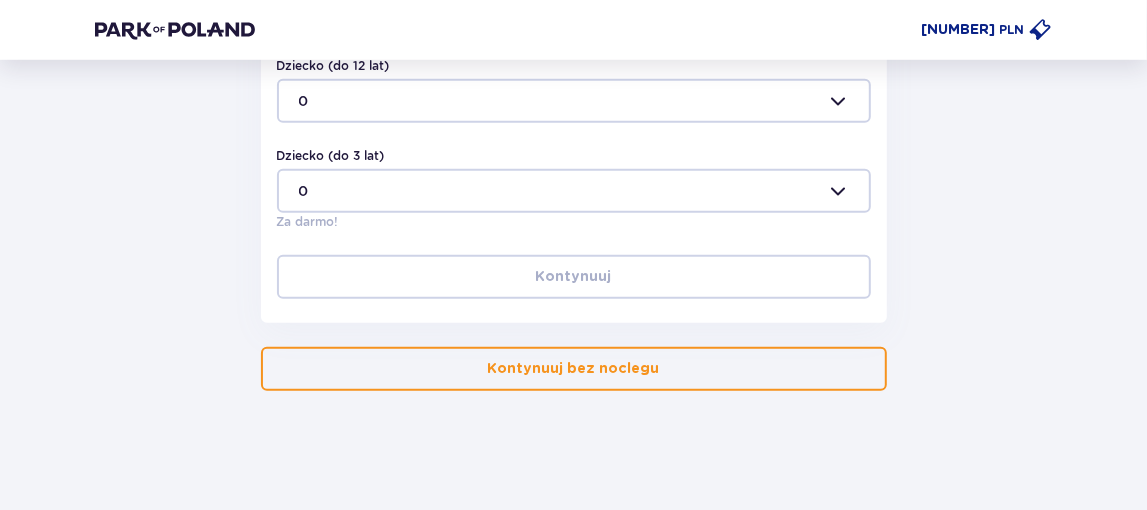 click on "Kontynuuj bez noclegu" at bounding box center [574, 369] 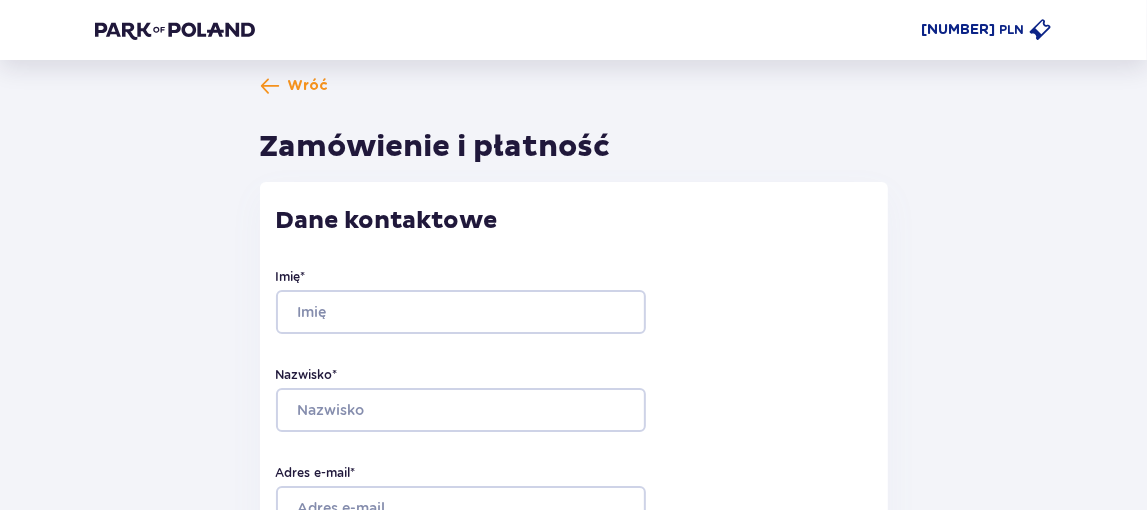 scroll, scrollTop: 0, scrollLeft: 0, axis: both 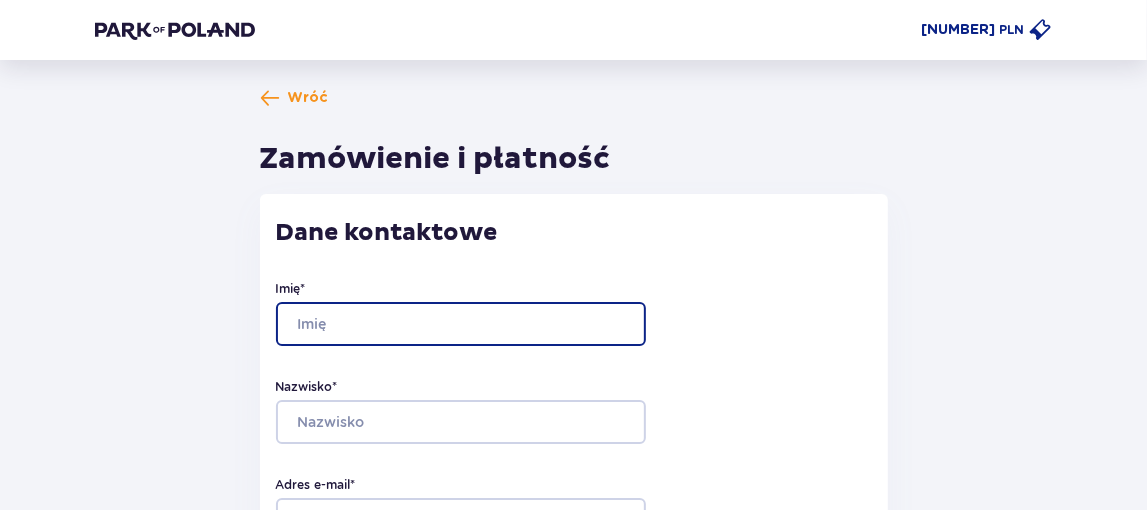 click on "Imię *" at bounding box center (461, 324) 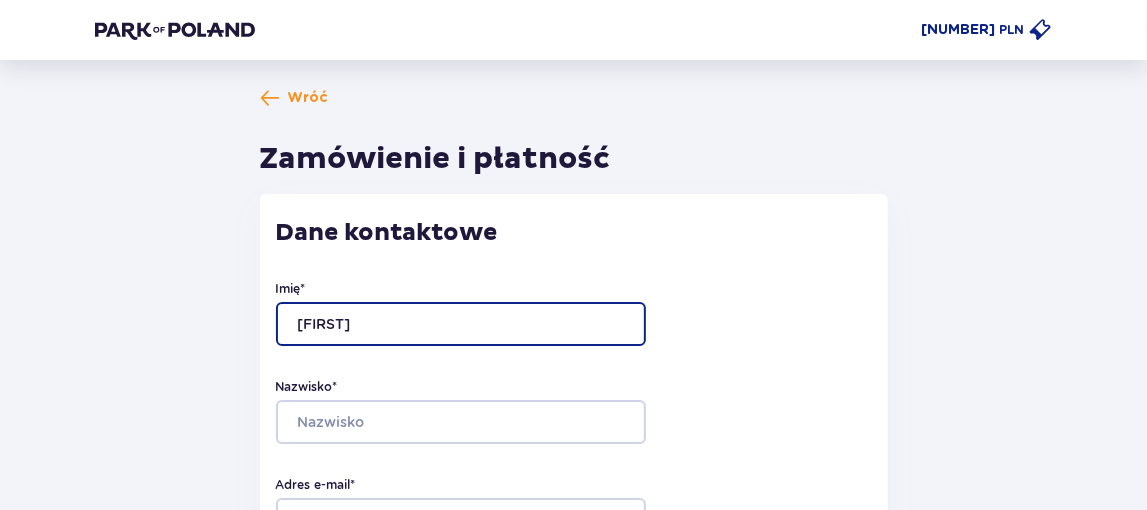 type on "Aleksander" 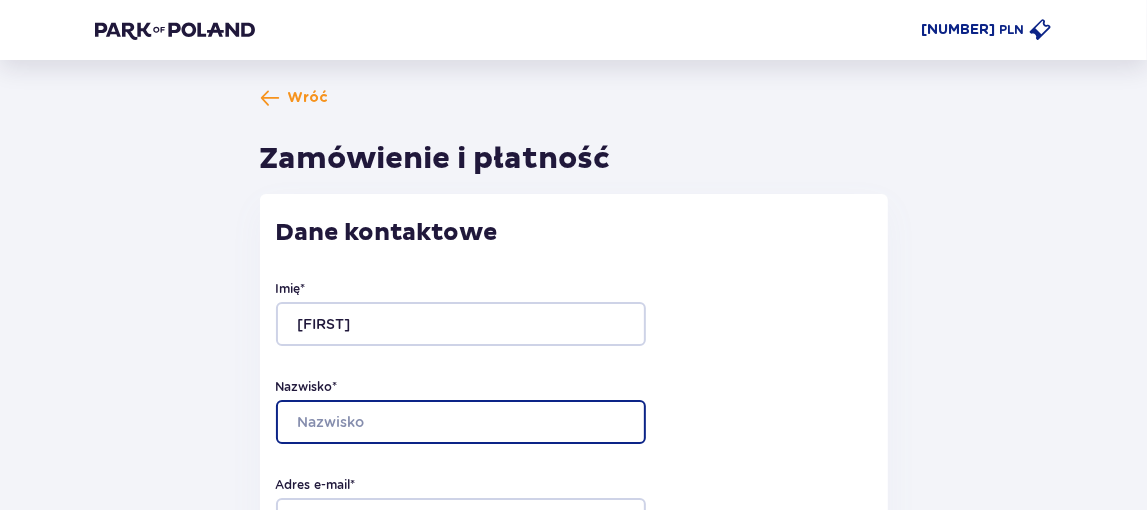 click on "Nazwisko *" at bounding box center (461, 422) 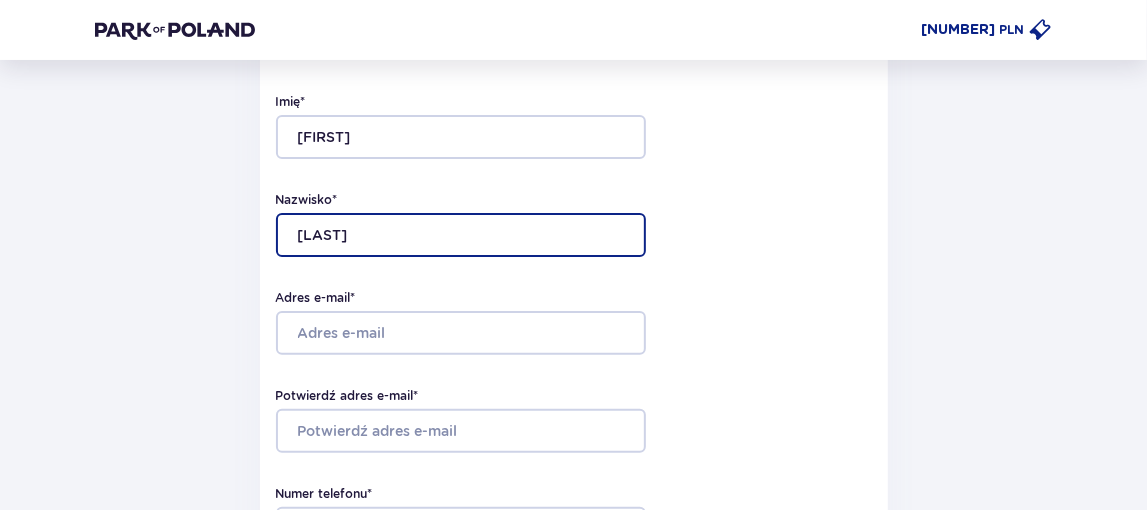 scroll, scrollTop: 200, scrollLeft: 0, axis: vertical 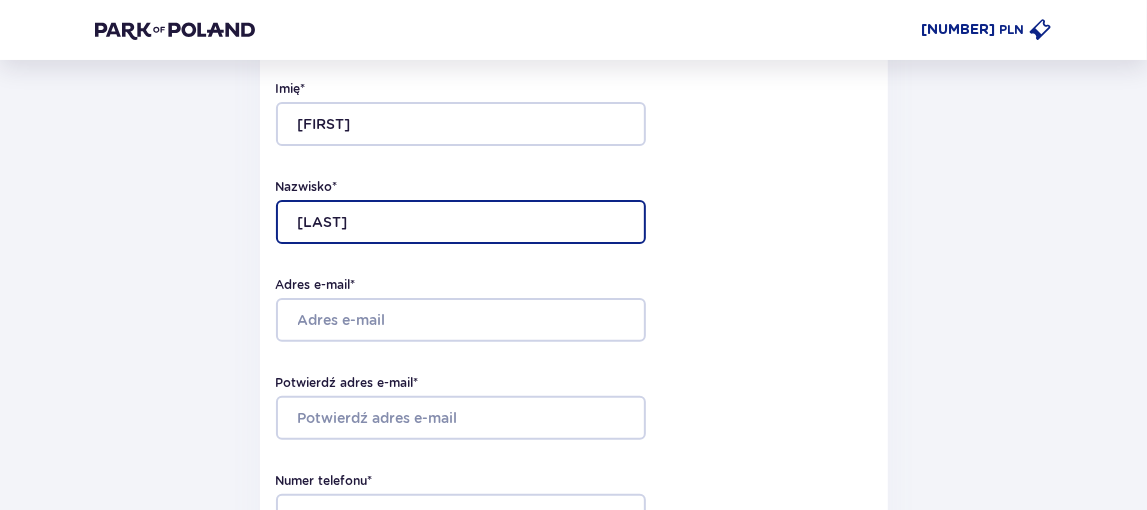 type on "Sadomski" 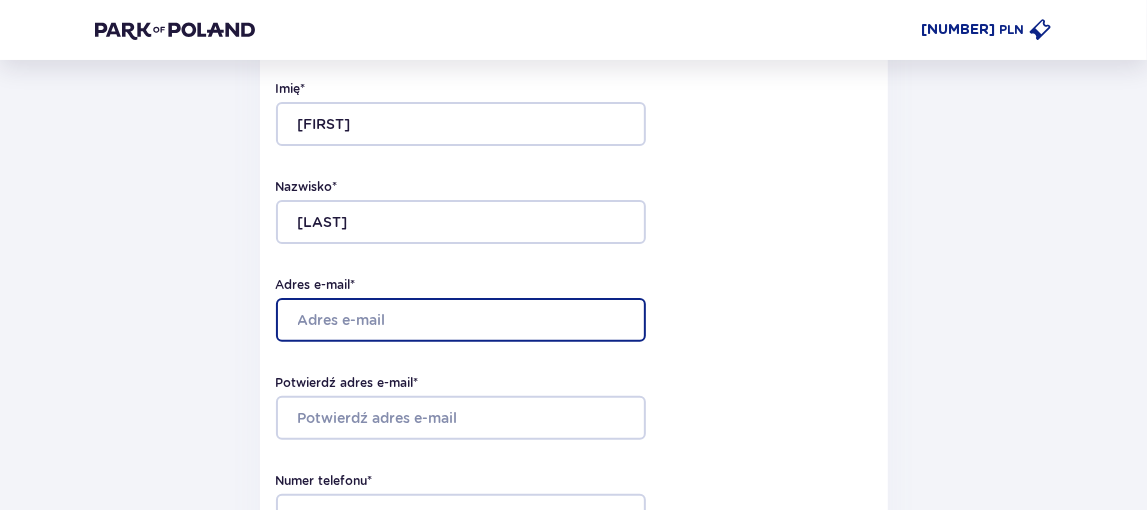 click on "Adres e-mail *" at bounding box center (461, 320) 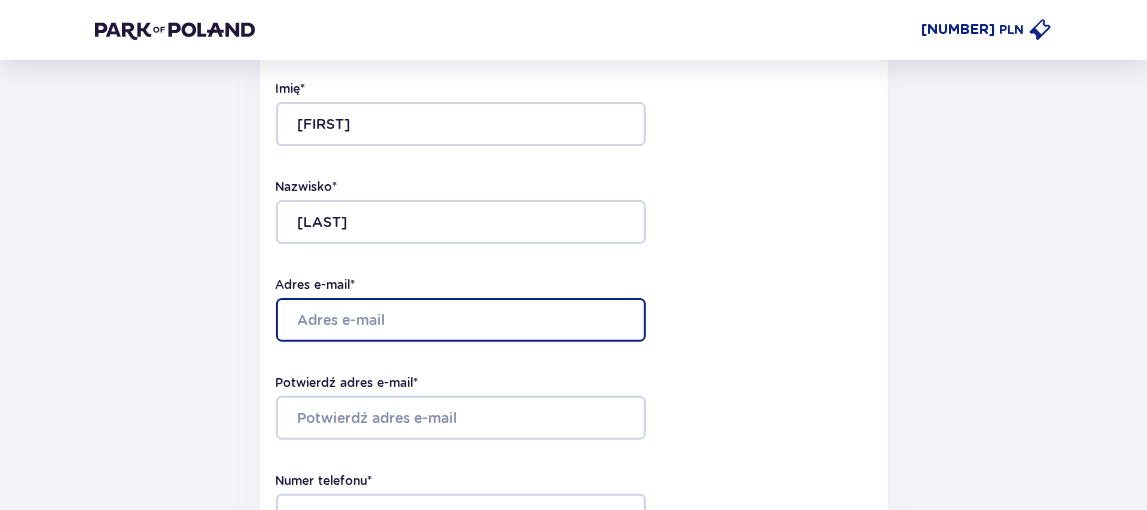 type on "biuro@asactive.pl" 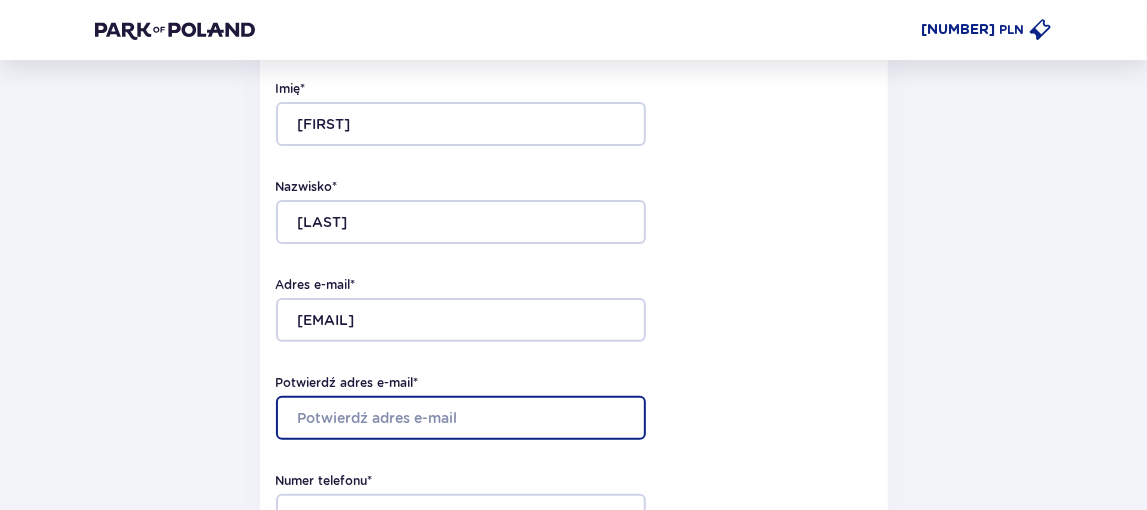 type on "biuro@asactive.pl" 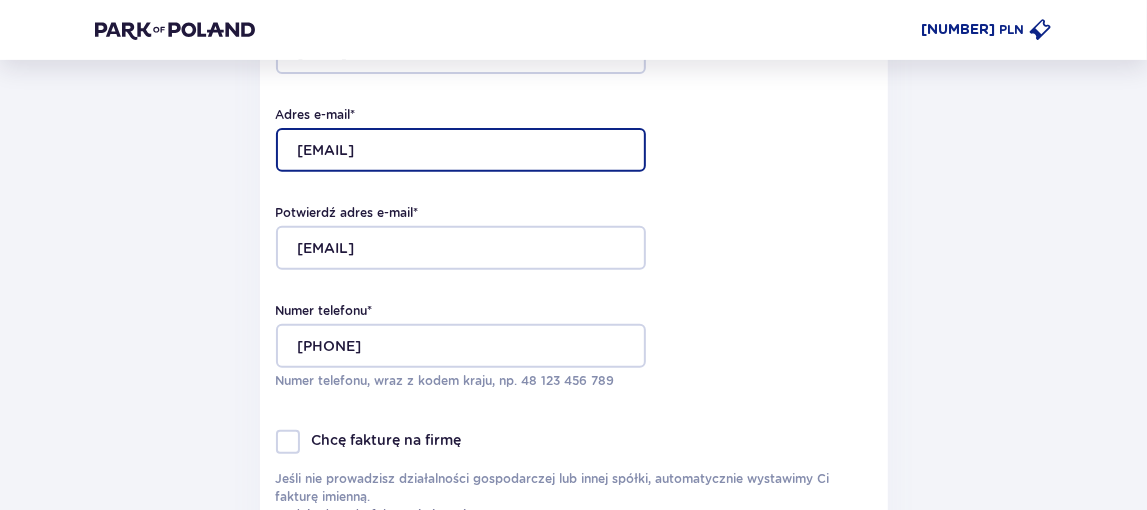 scroll, scrollTop: 400, scrollLeft: 0, axis: vertical 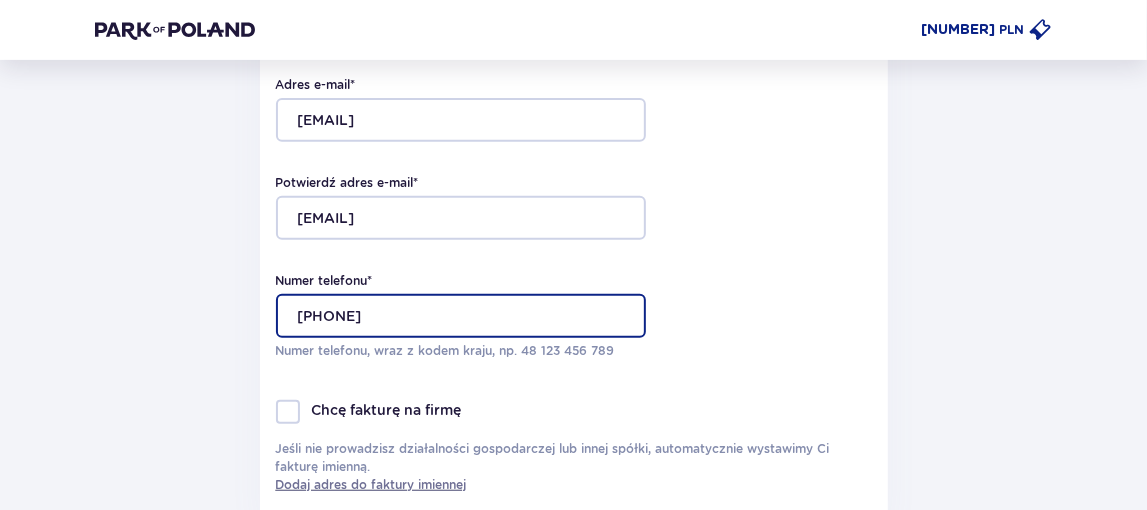 drag, startPoint x: 383, startPoint y: 319, endPoint x: 234, endPoint y: 324, distance: 149.08386 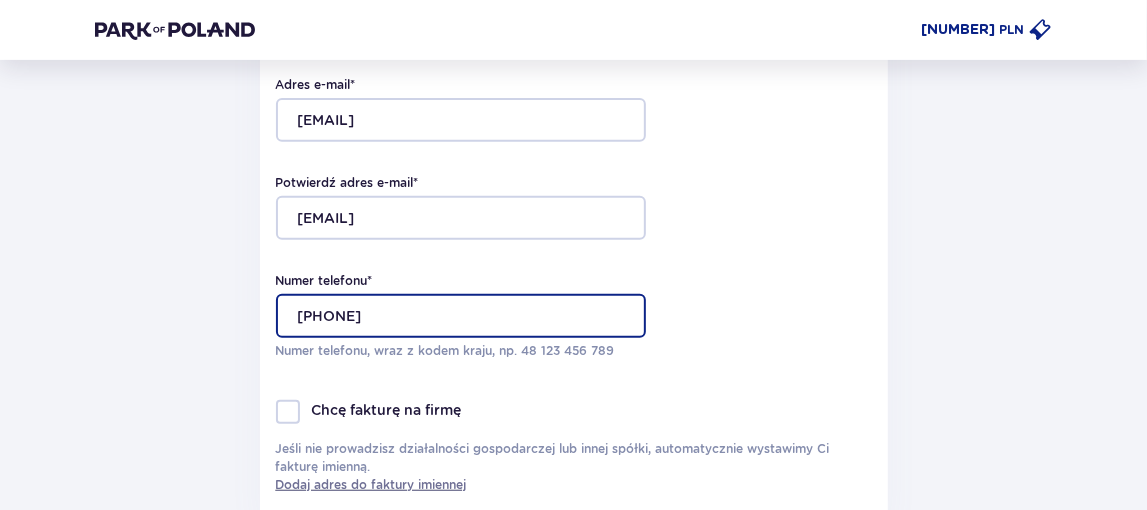 type on "882141703" 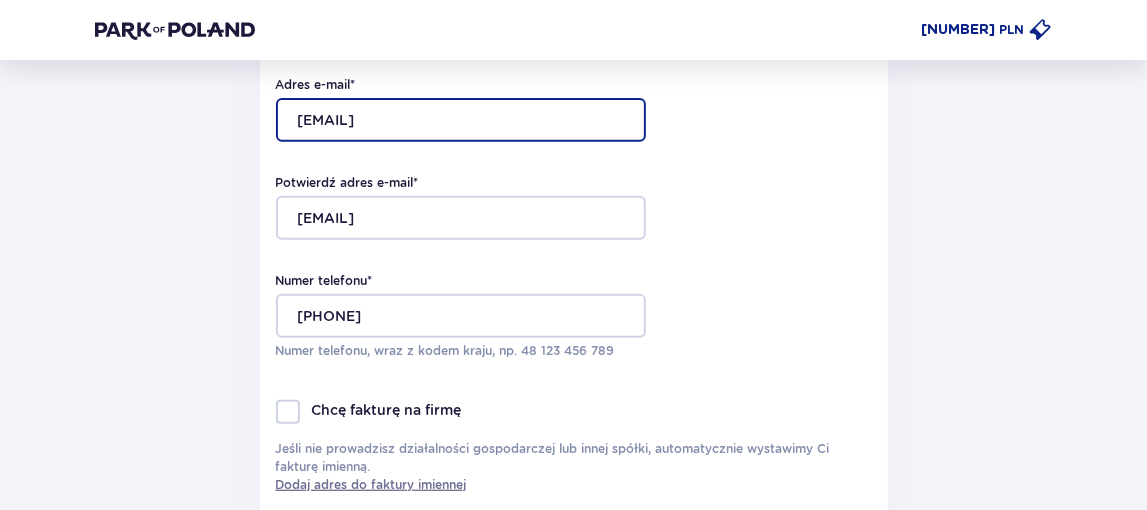 click on "biuro@asactive.pl" at bounding box center (461, 120) 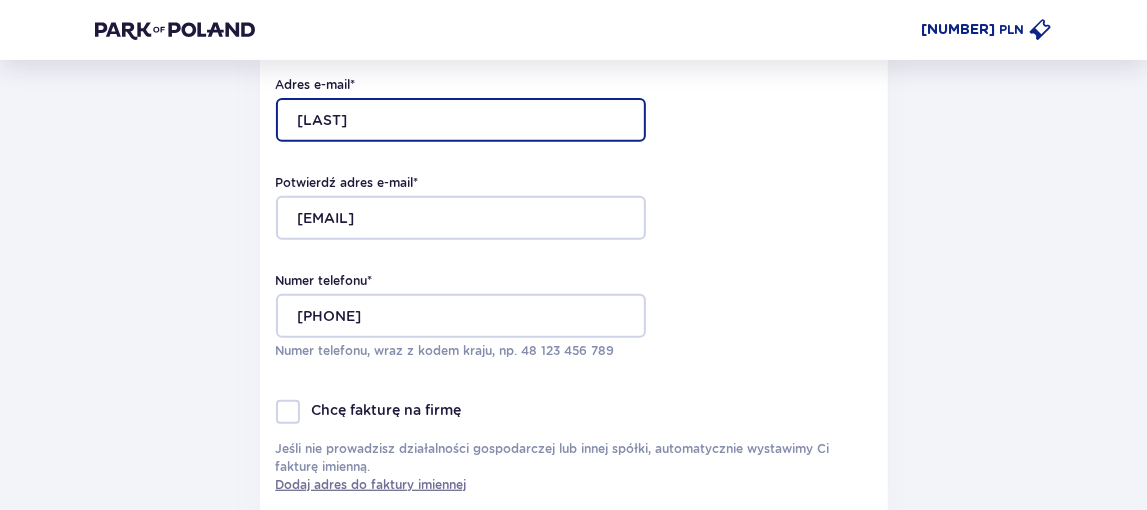 type on "asadomski@asactive.pl" 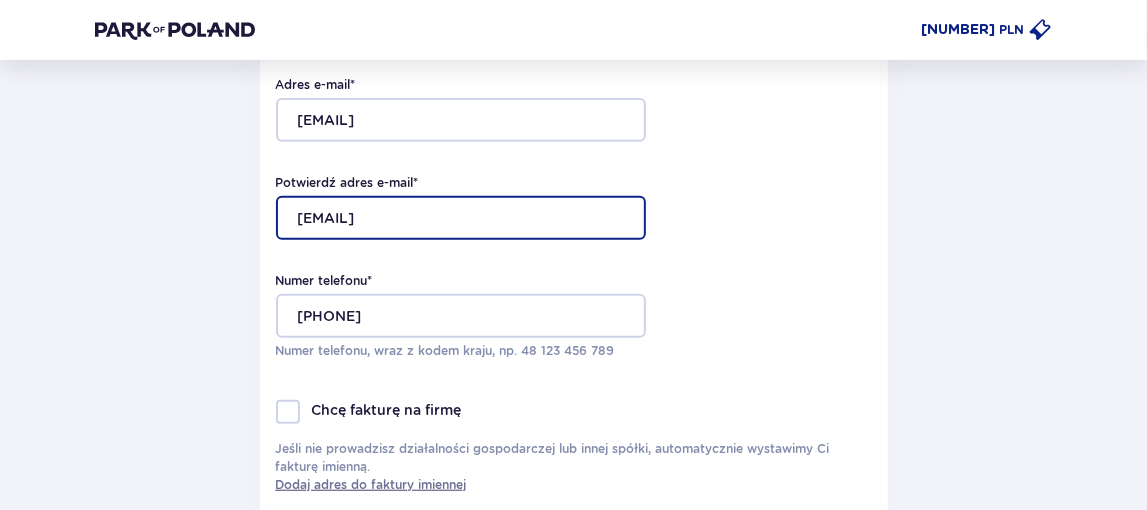 drag, startPoint x: 447, startPoint y: 223, endPoint x: 203, endPoint y: 235, distance: 244.2949 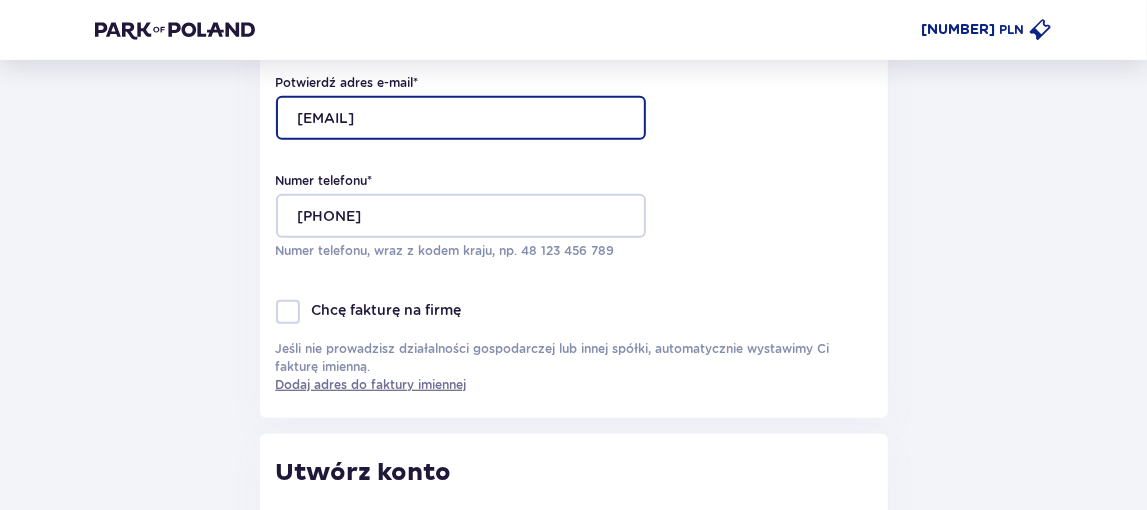 scroll, scrollTop: 600, scrollLeft: 0, axis: vertical 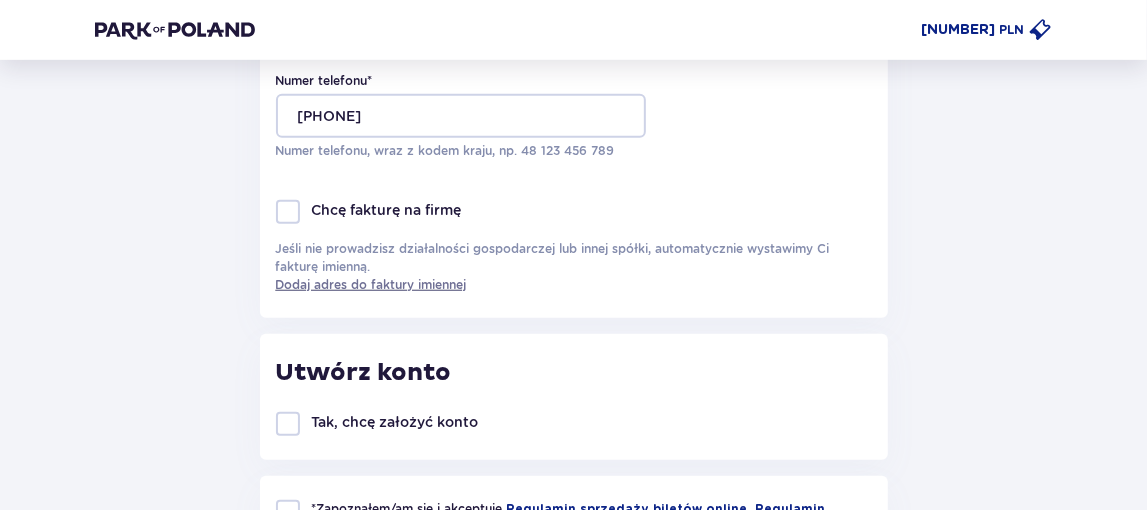 type on "asadomski@asactive.pl" 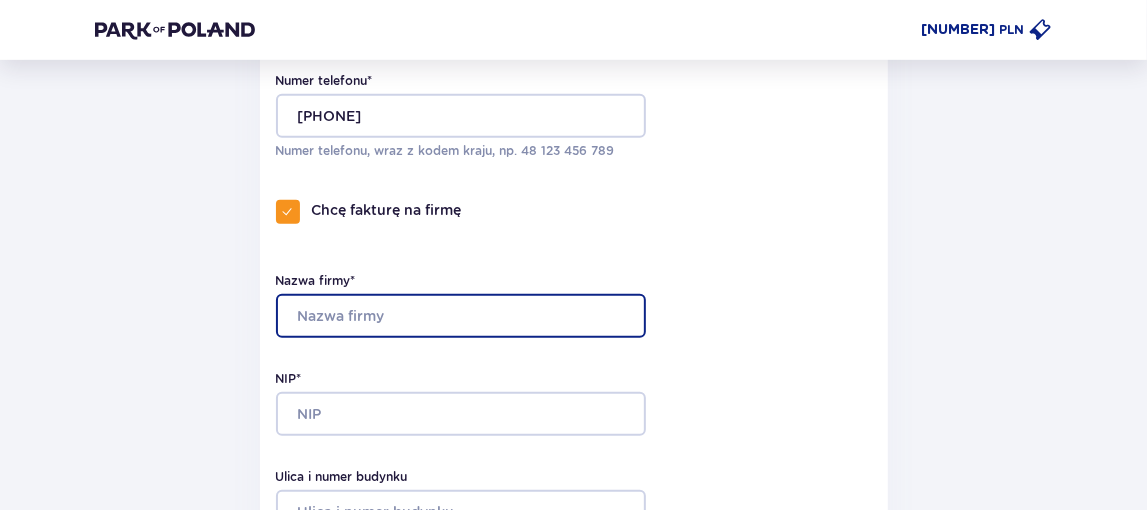click on "Nazwa firmy*" at bounding box center (461, 316) 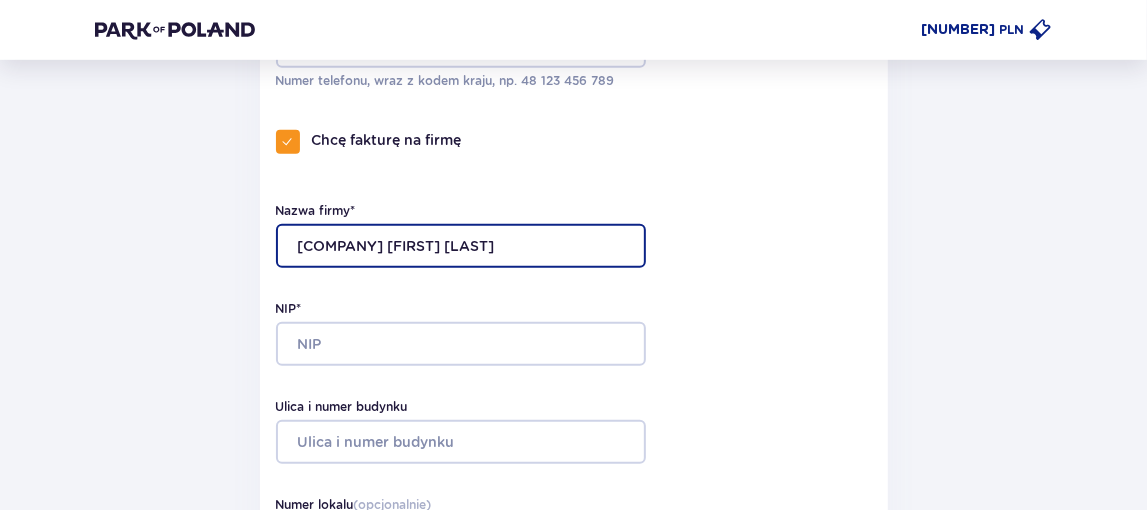scroll, scrollTop: 700, scrollLeft: 0, axis: vertical 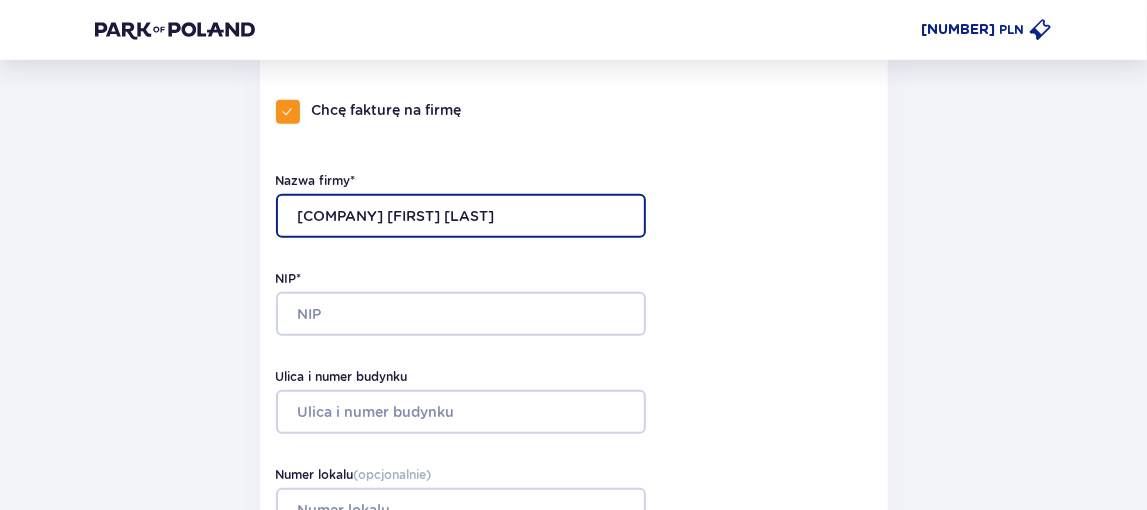 type on "AS Active Aleksander Sadomski" 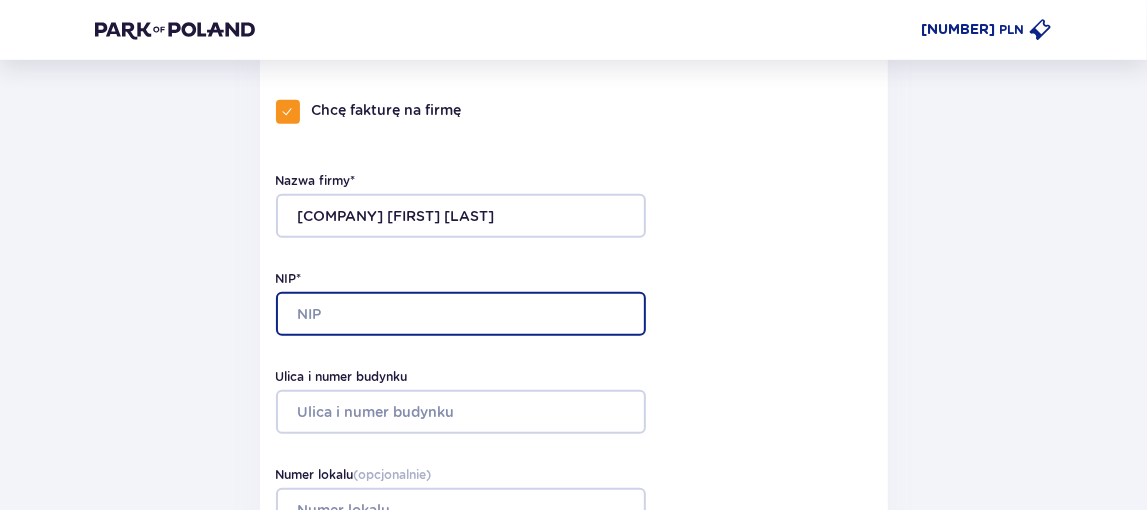 click on "NIP*" at bounding box center (461, 314) 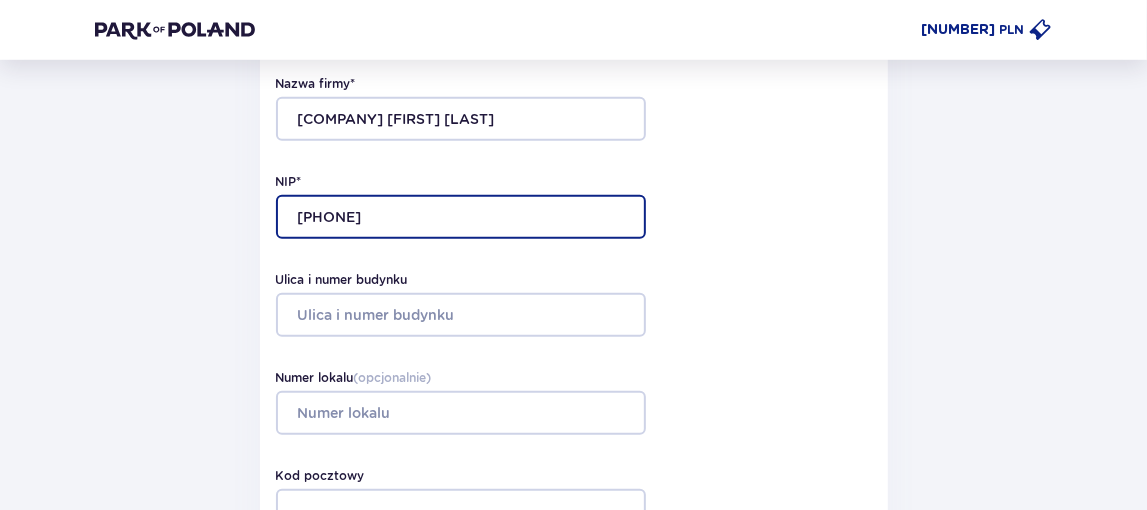scroll, scrollTop: 800, scrollLeft: 0, axis: vertical 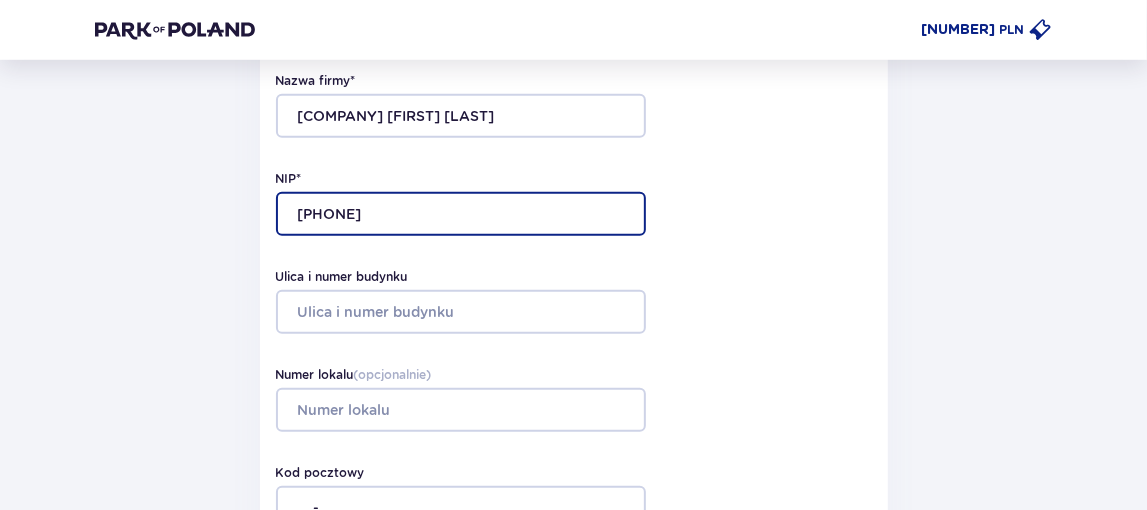 type on "9521938340" 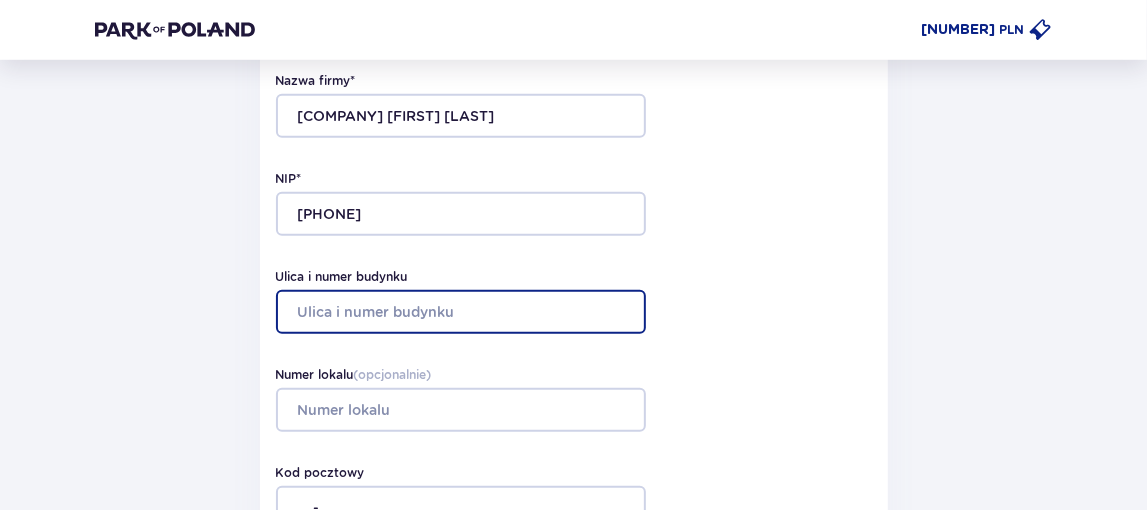click on "Ulica i numer budynku" at bounding box center (461, 312) 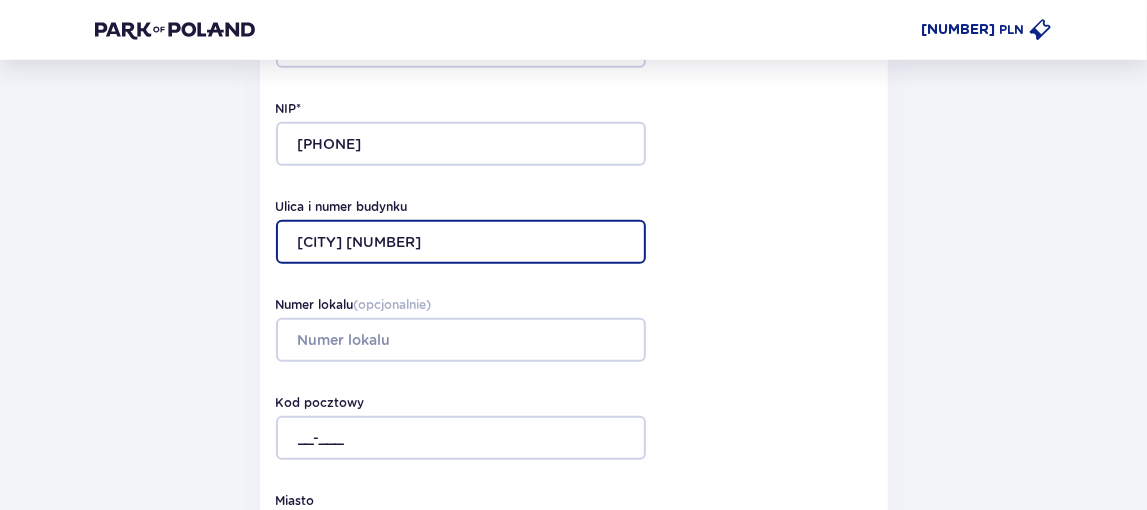 scroll, scrollTop: 900, scrollLeft: 0, axis: vertical 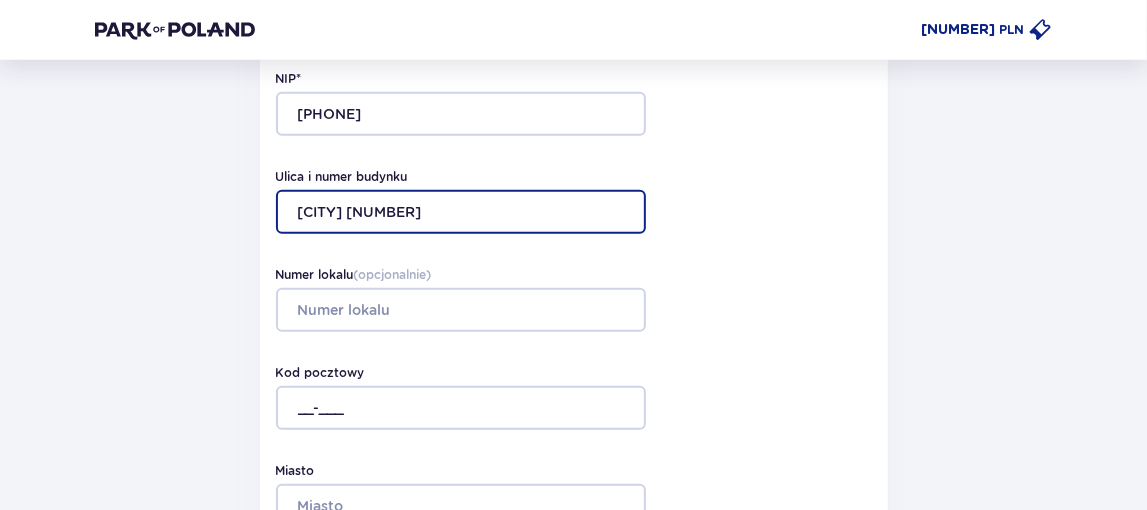 type on "Mchów 8" 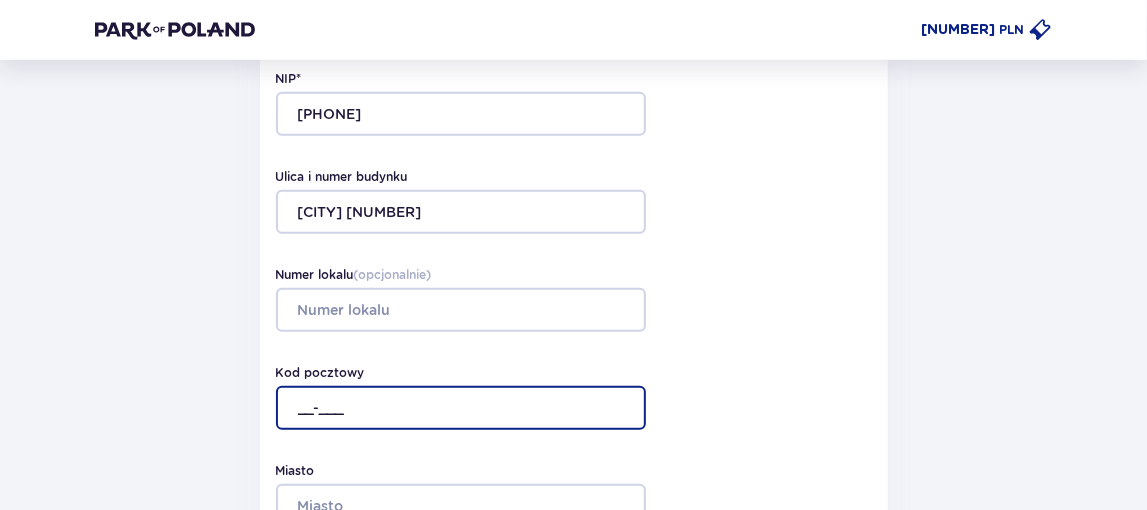 click on "__-___" at bounding box center [461, 408] 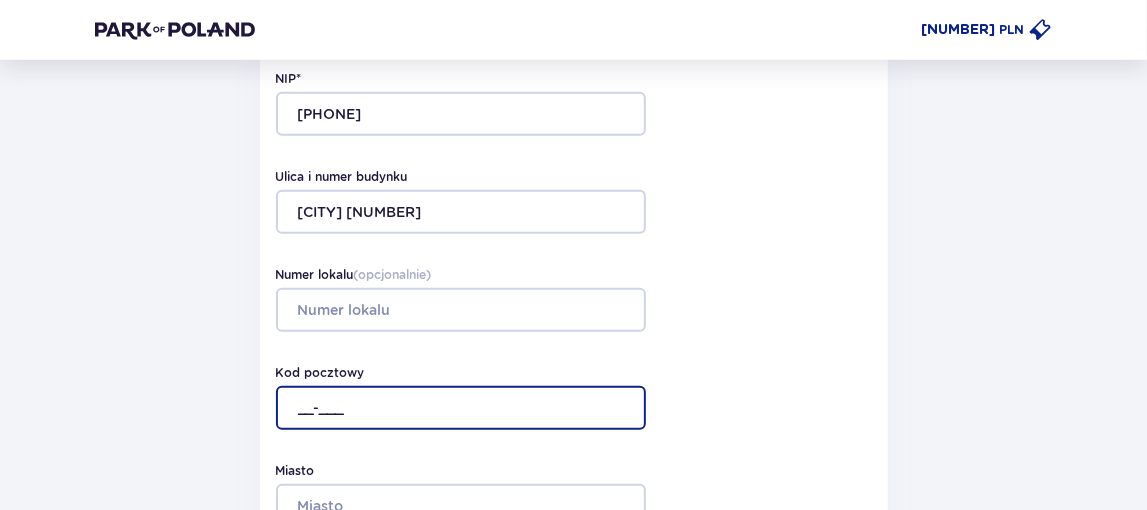 type on "04-735" 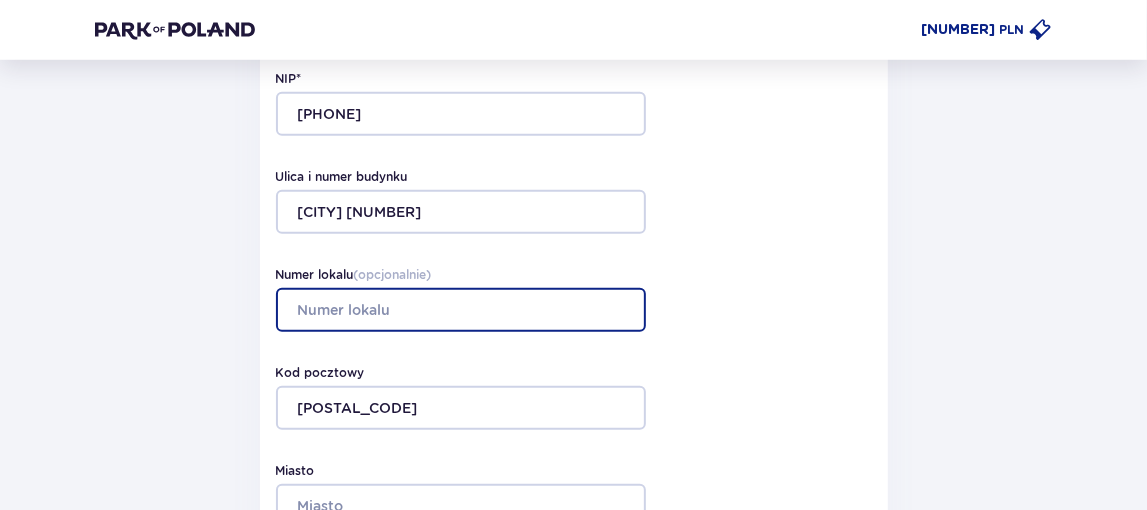 type on "8" 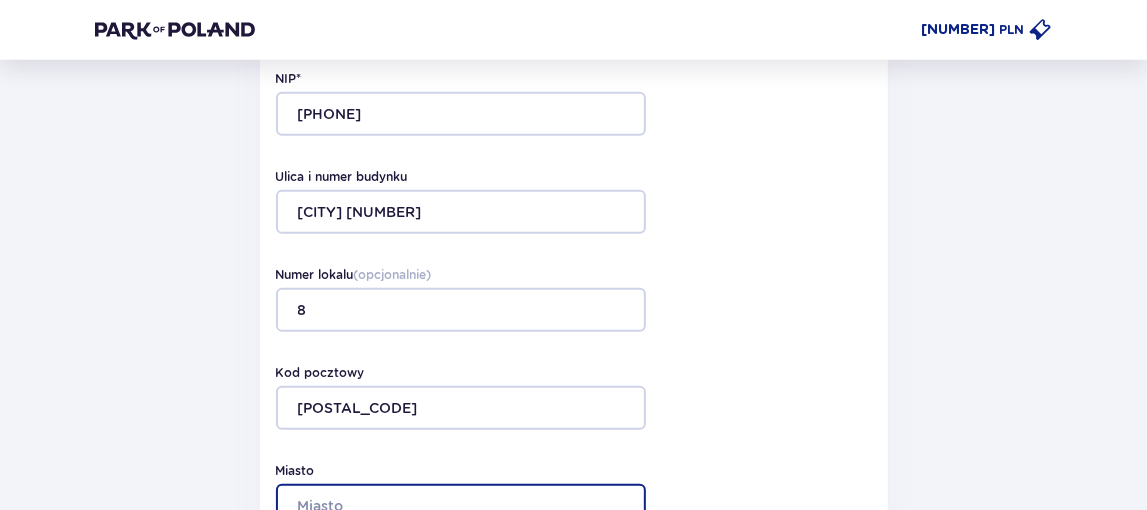 type on "Warszawa" 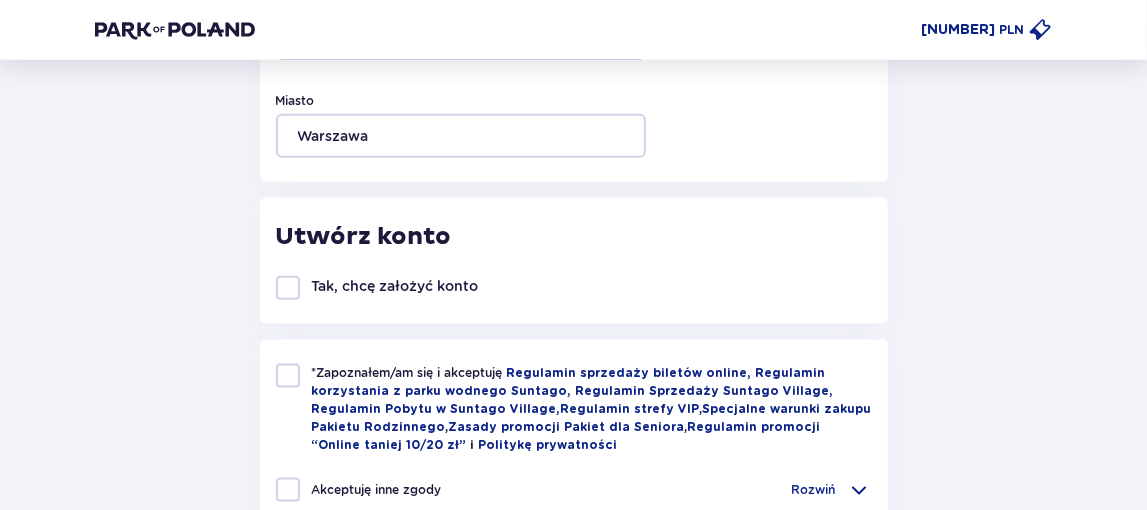 scroll, scrollTop: 1300, scrollLeft: 0, axis: vertical 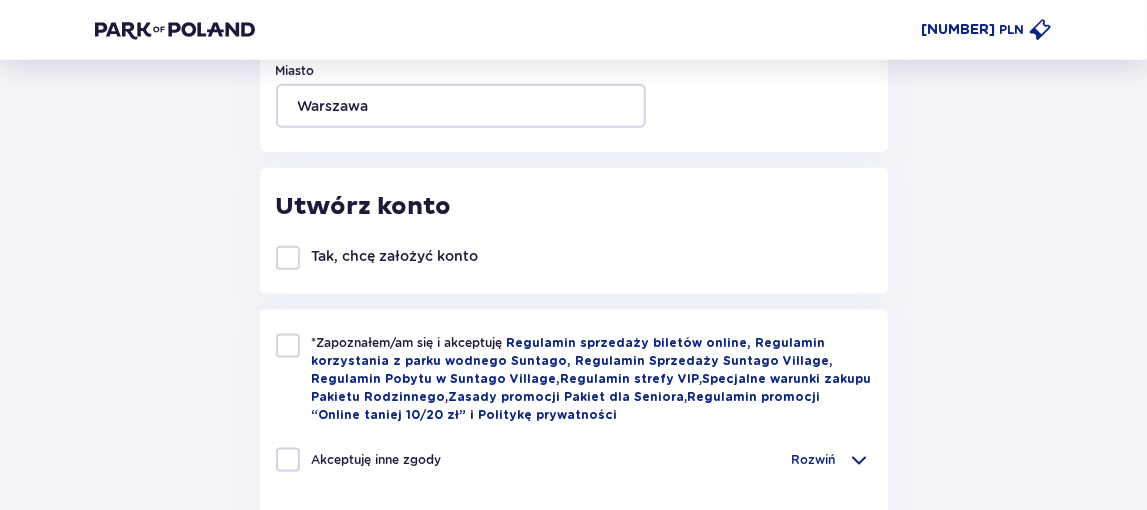 click at bounding box center (288, 346) 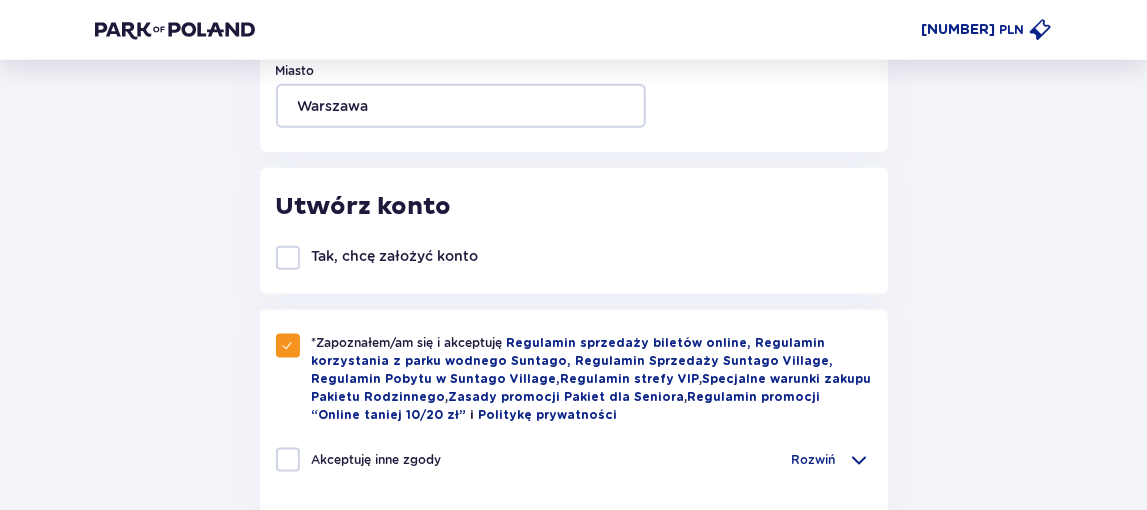 click at bounding box center [288, 460] 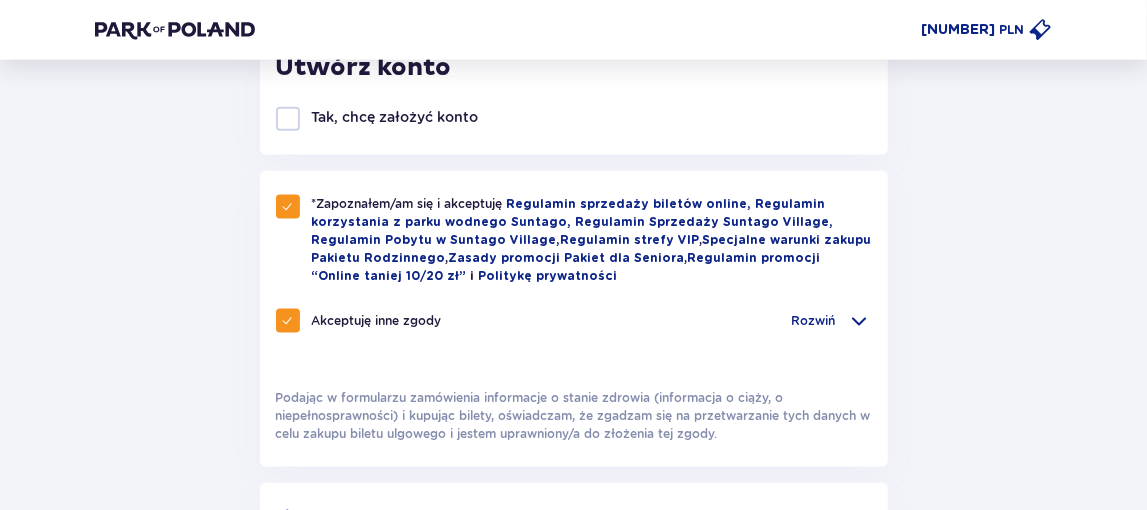 scroll, scrollTop: 1500, scrollLeft: 0, axis: vertical 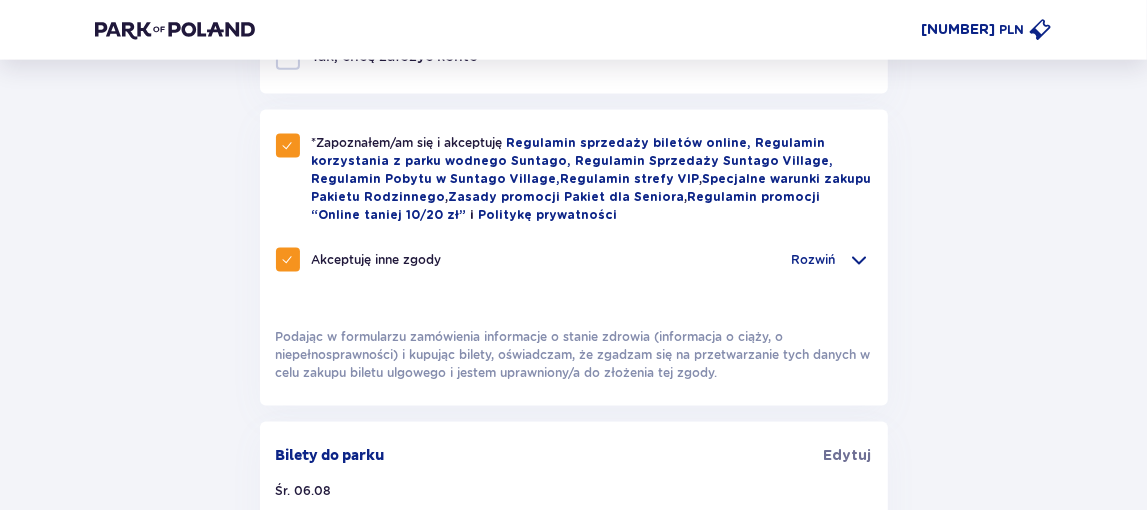 click at bounding box center (288, 260) 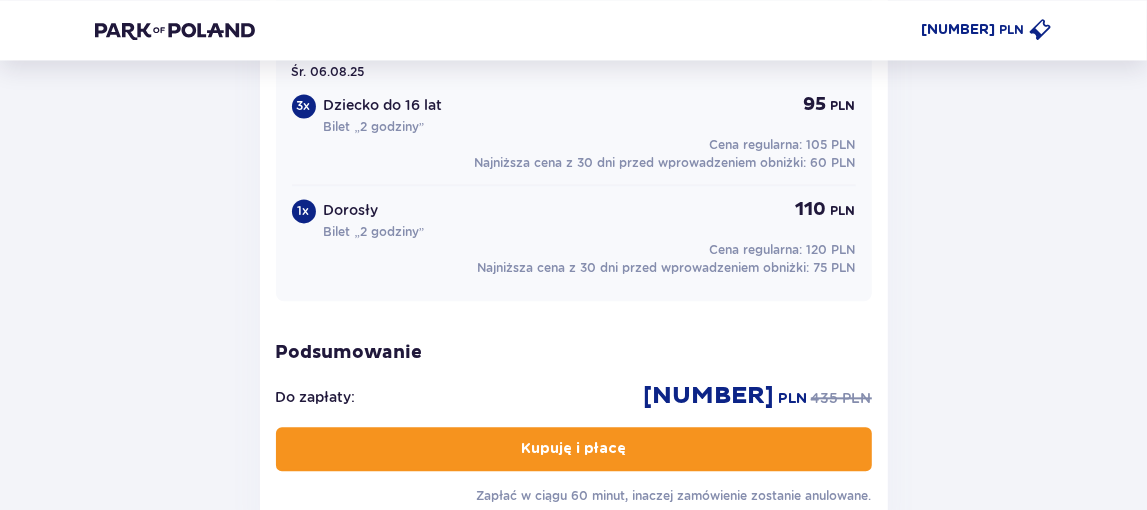 scroll, scrollTop: 2400, scrollLeft: 0, axis: vertical 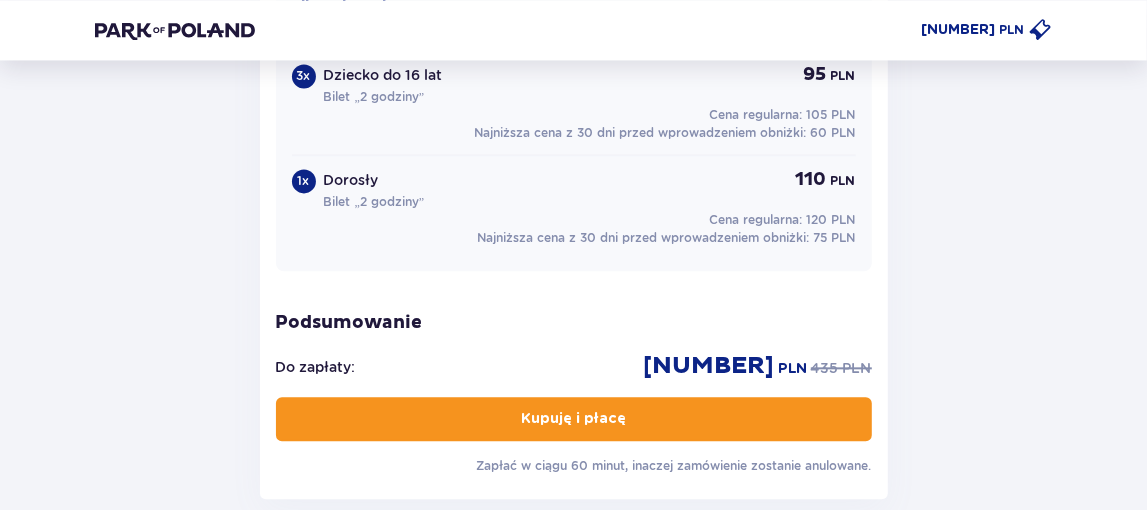 click on "Kupuję i płacę" at bounding box center (573, 419) 